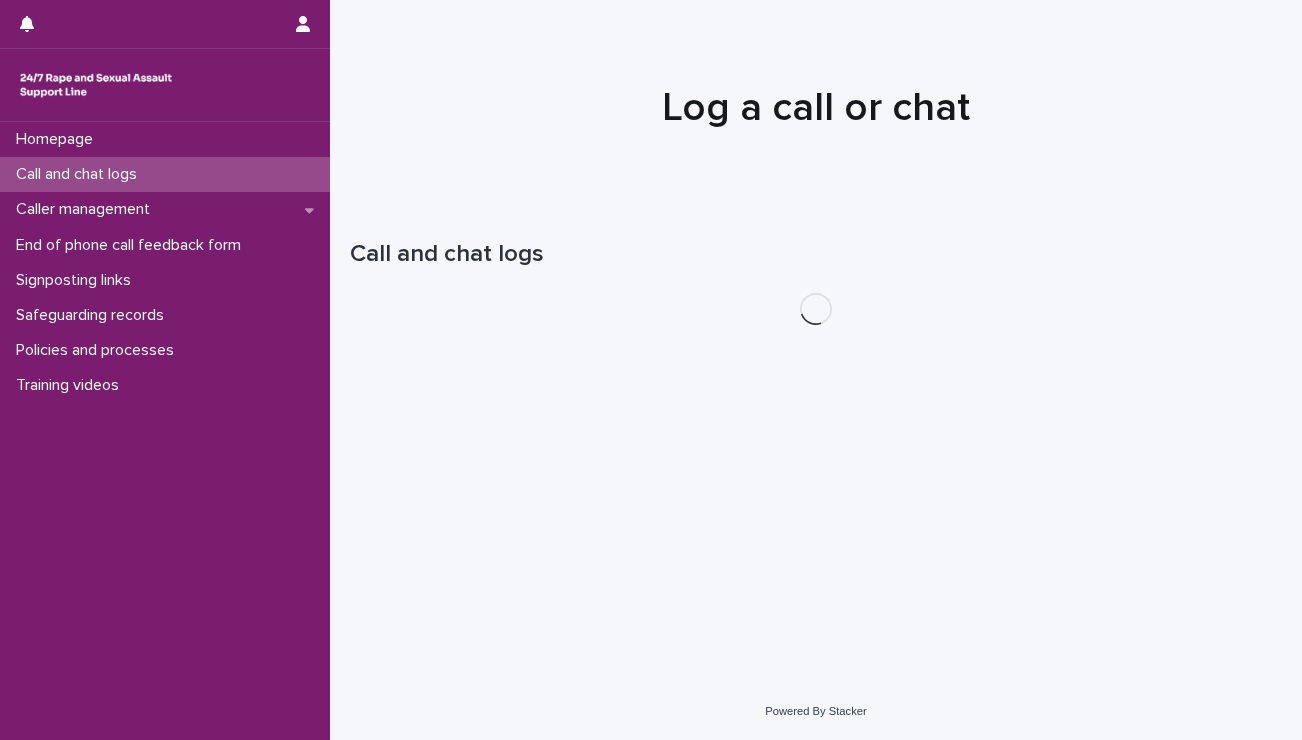 scroll, scrollTop: 0, scrollLeft: 0, axis: both 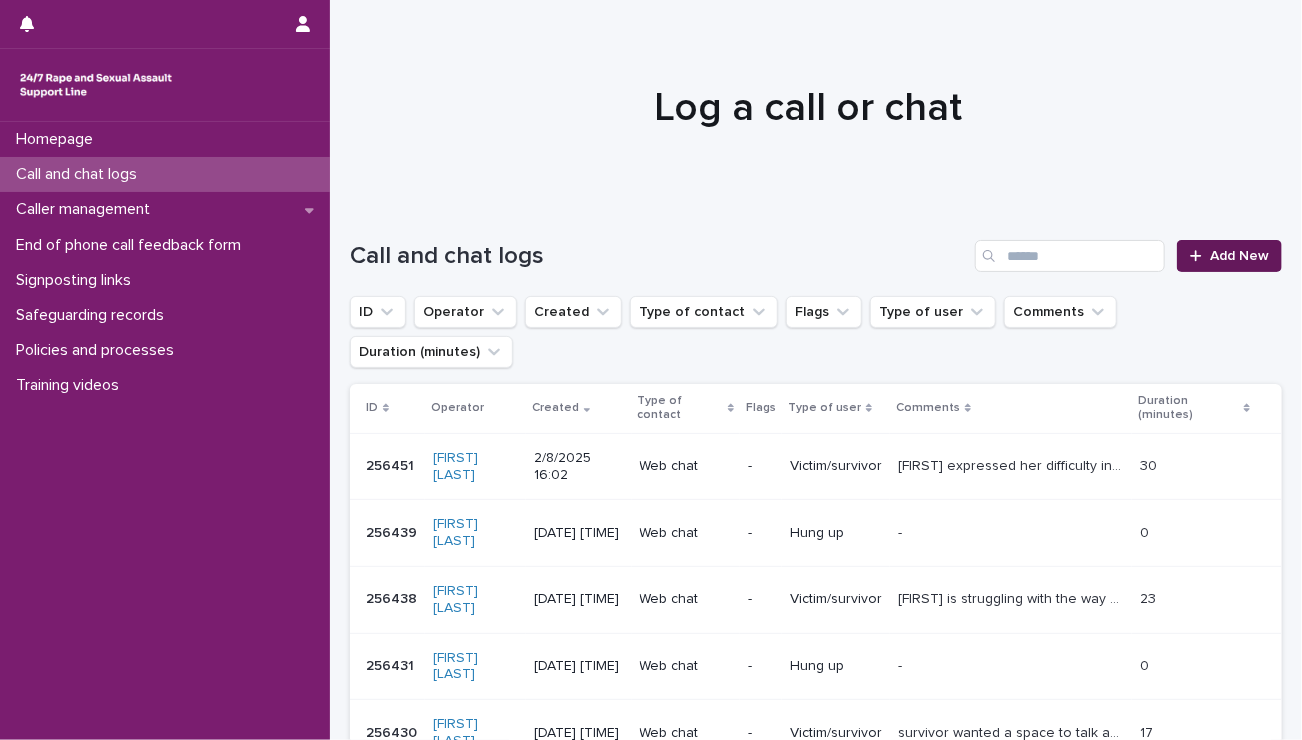 click on "Add New" at bounding box center (1229, 256) 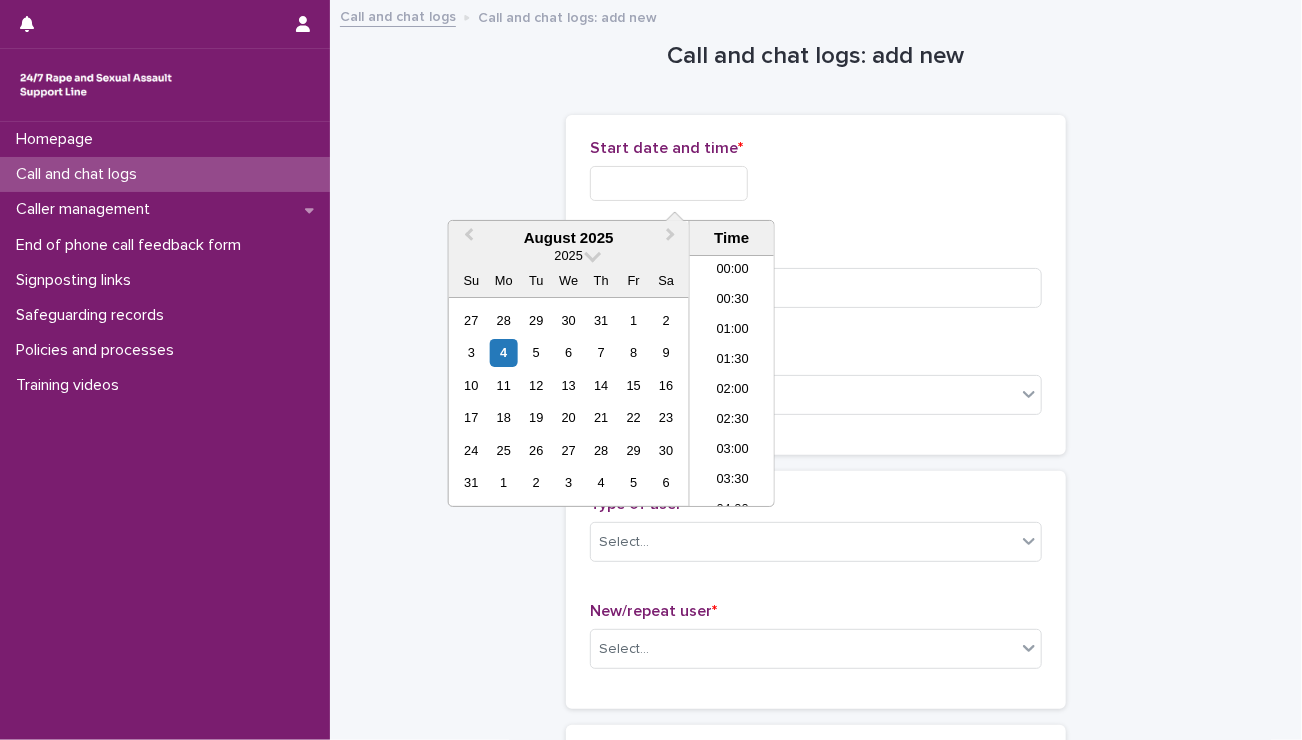 scroll, scrollTop: 1180, scrollLeft: 0, axis: vertical 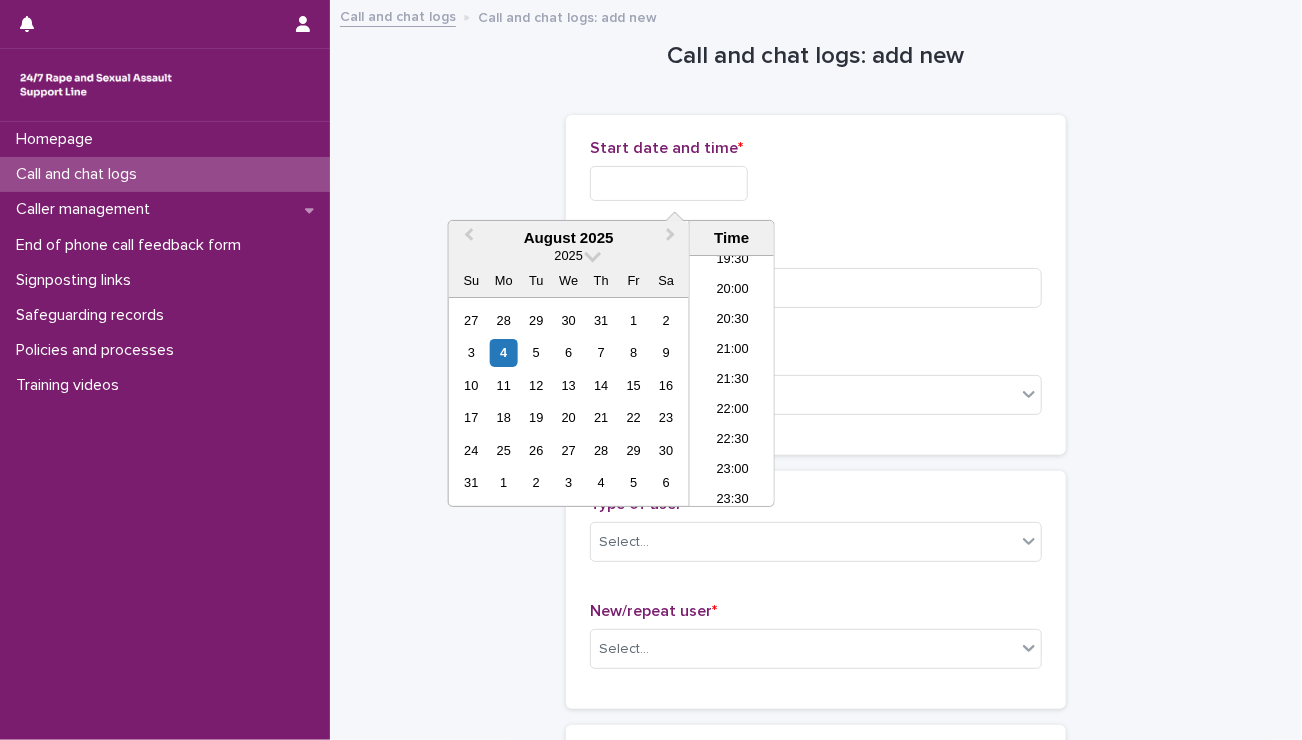 click at bounding box center [669, 183] 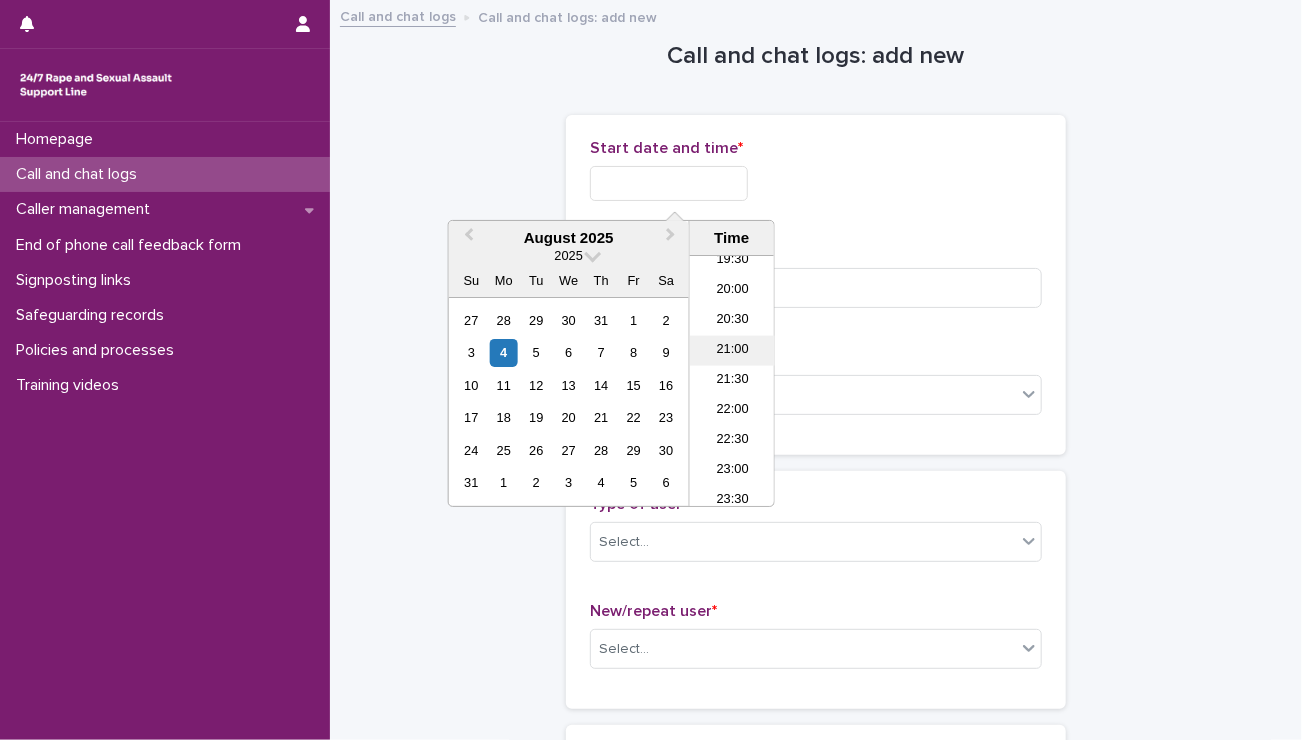 click on "21:00" at bounding box center [732, 351] 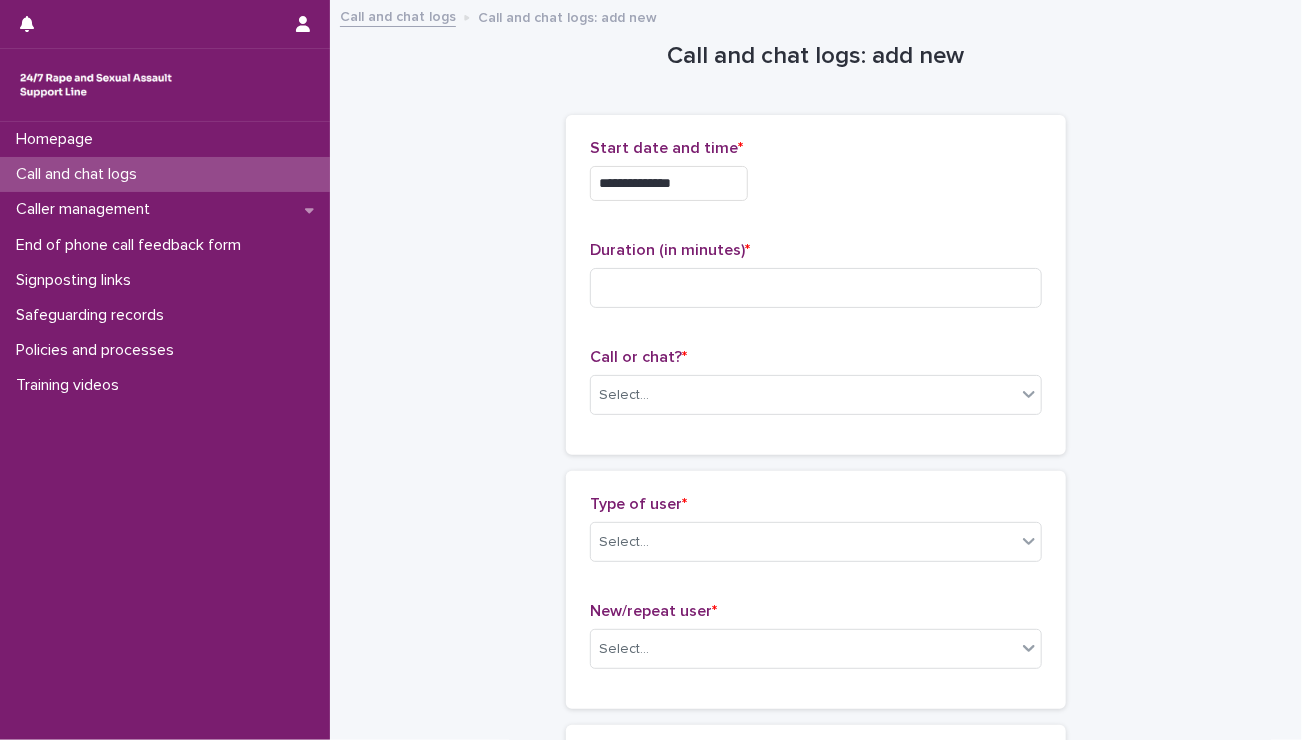 click on "**********" at bounding box center (669, 183) 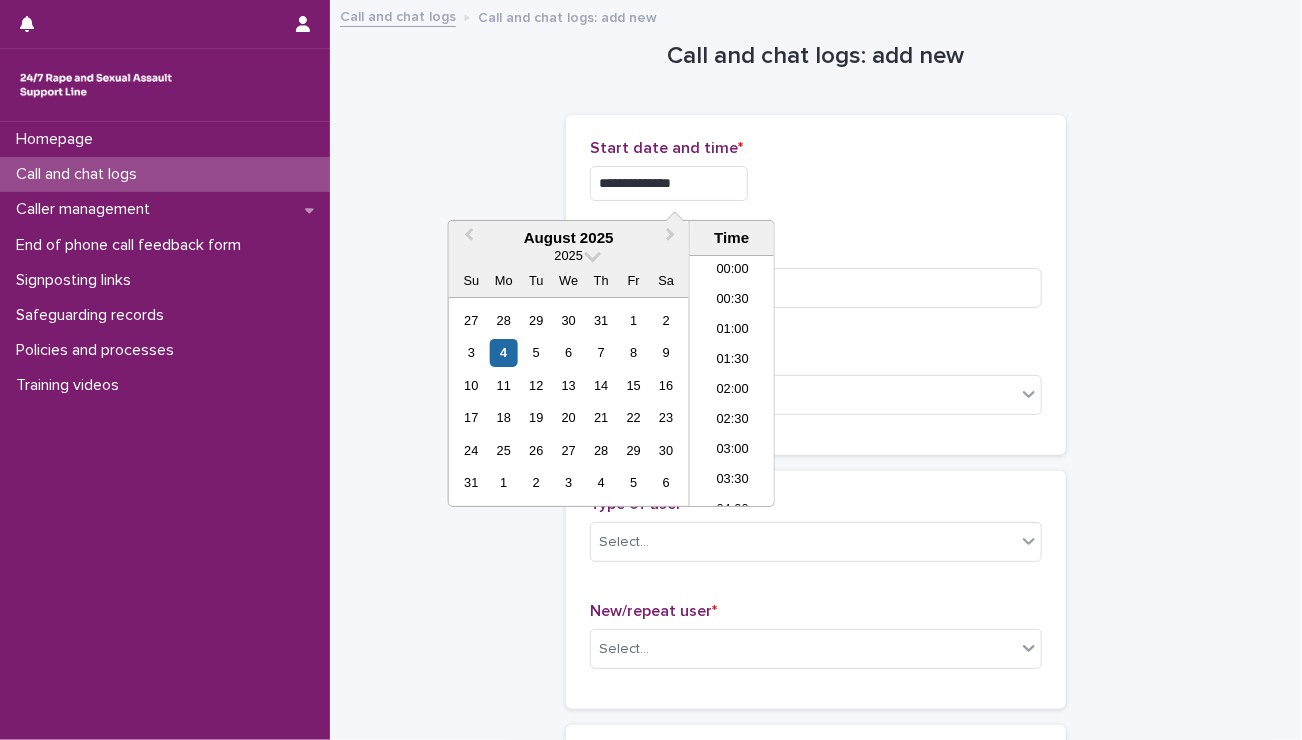 scroll, scrollTop: 1150, scrollLeft: 0, axis: vertical 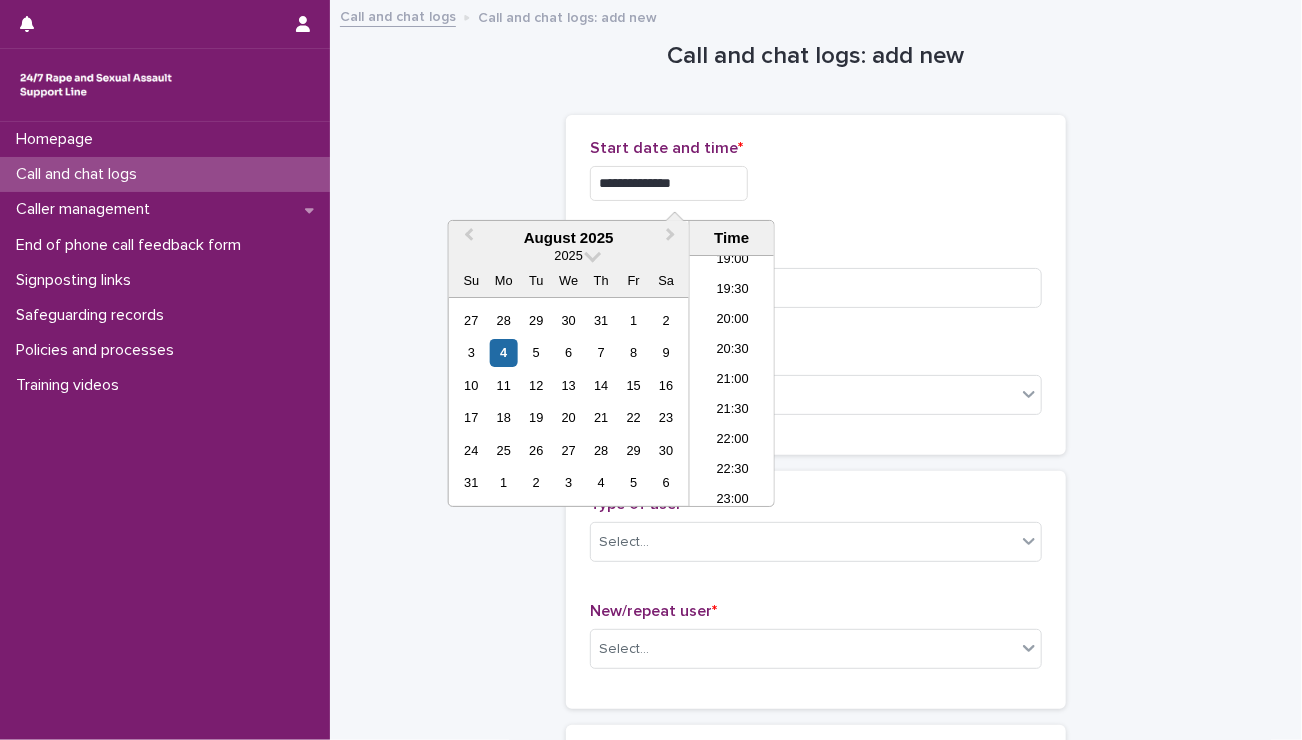 type on "**********" 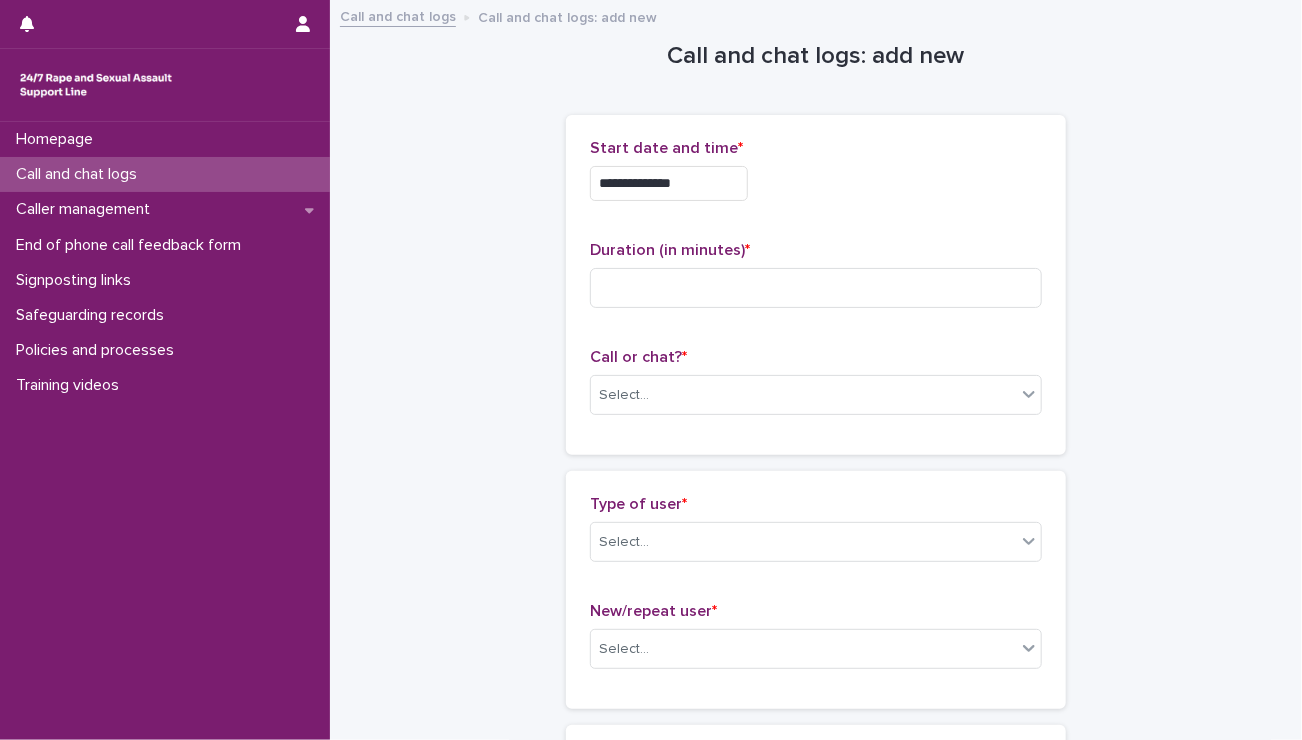 click on "**********" at bounding box center (816, 183) 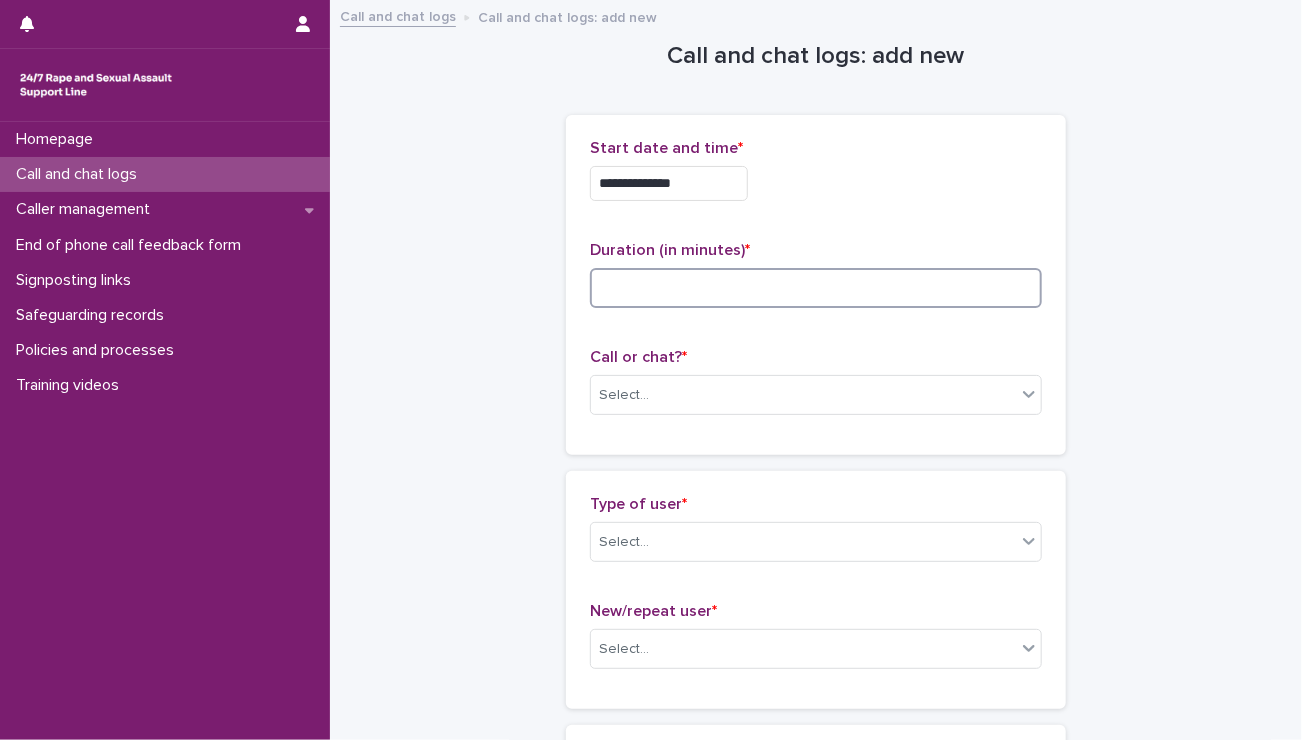 click at bounding box center (816, 288) 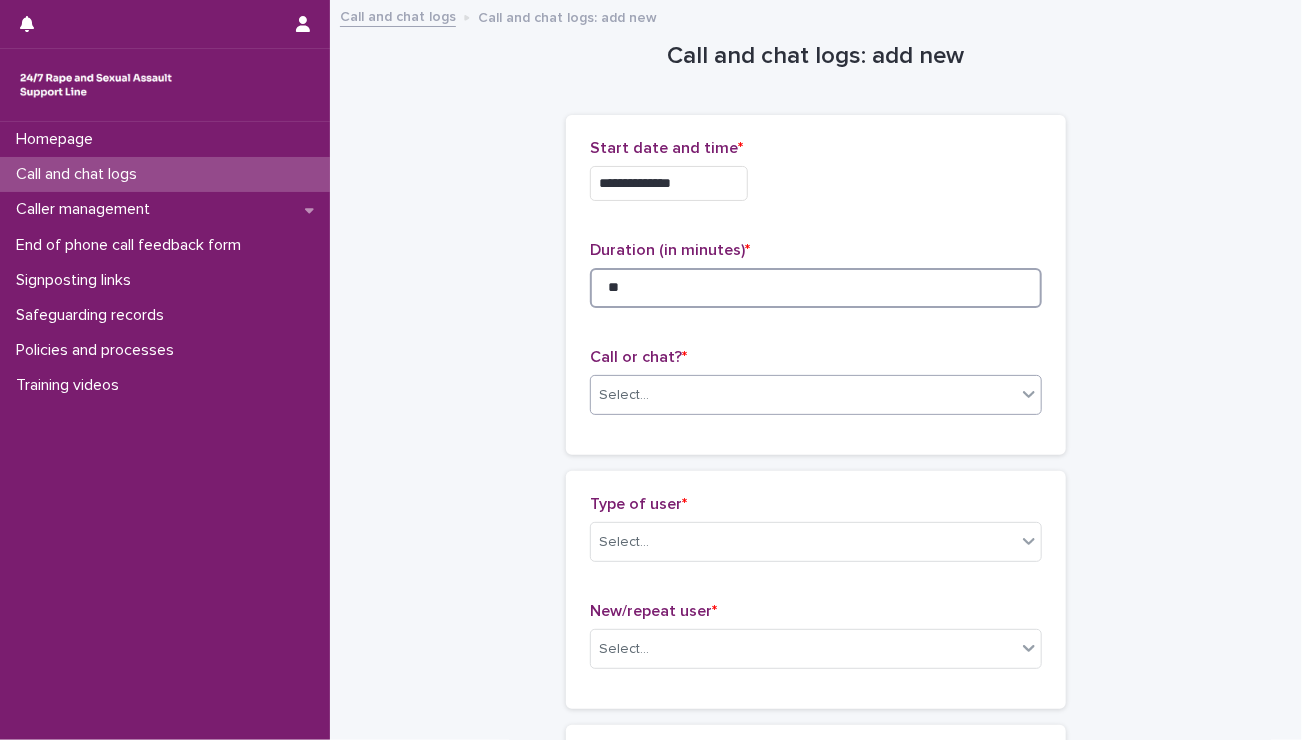 type on "**" 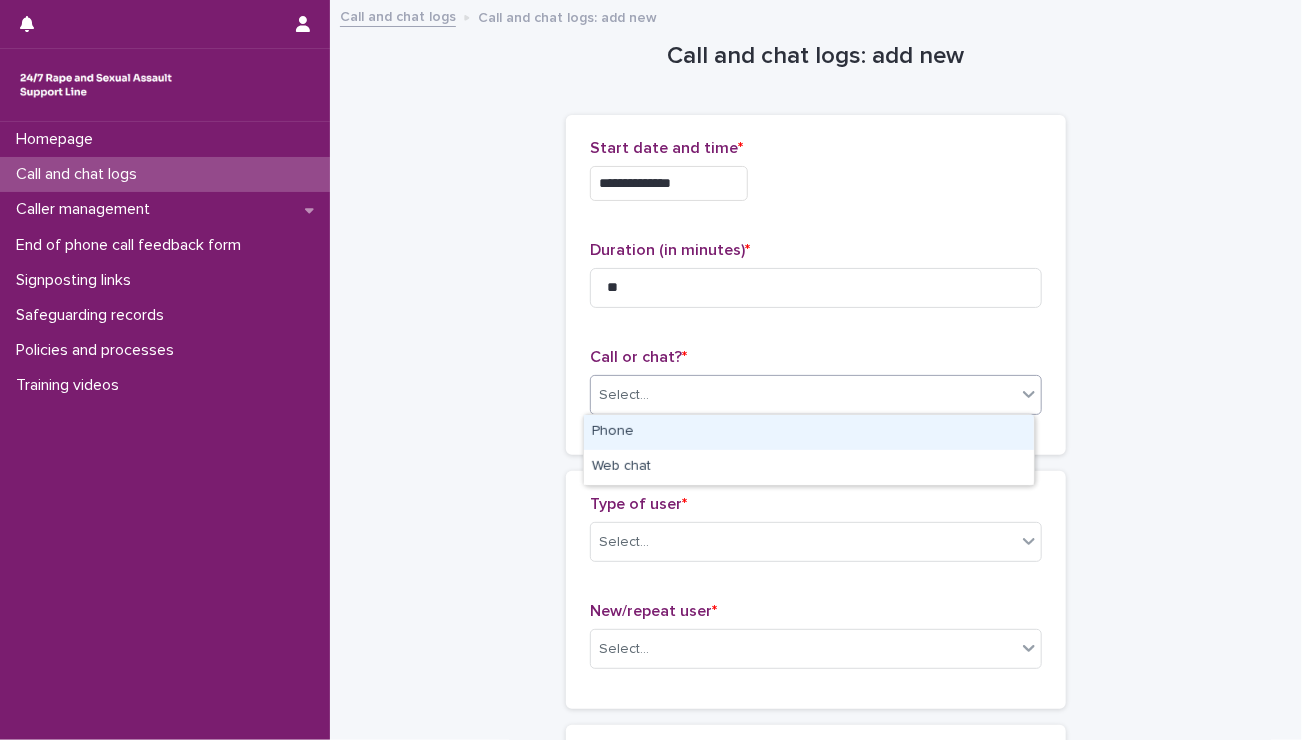 click on "Select..." at bounding box center (803, 395) 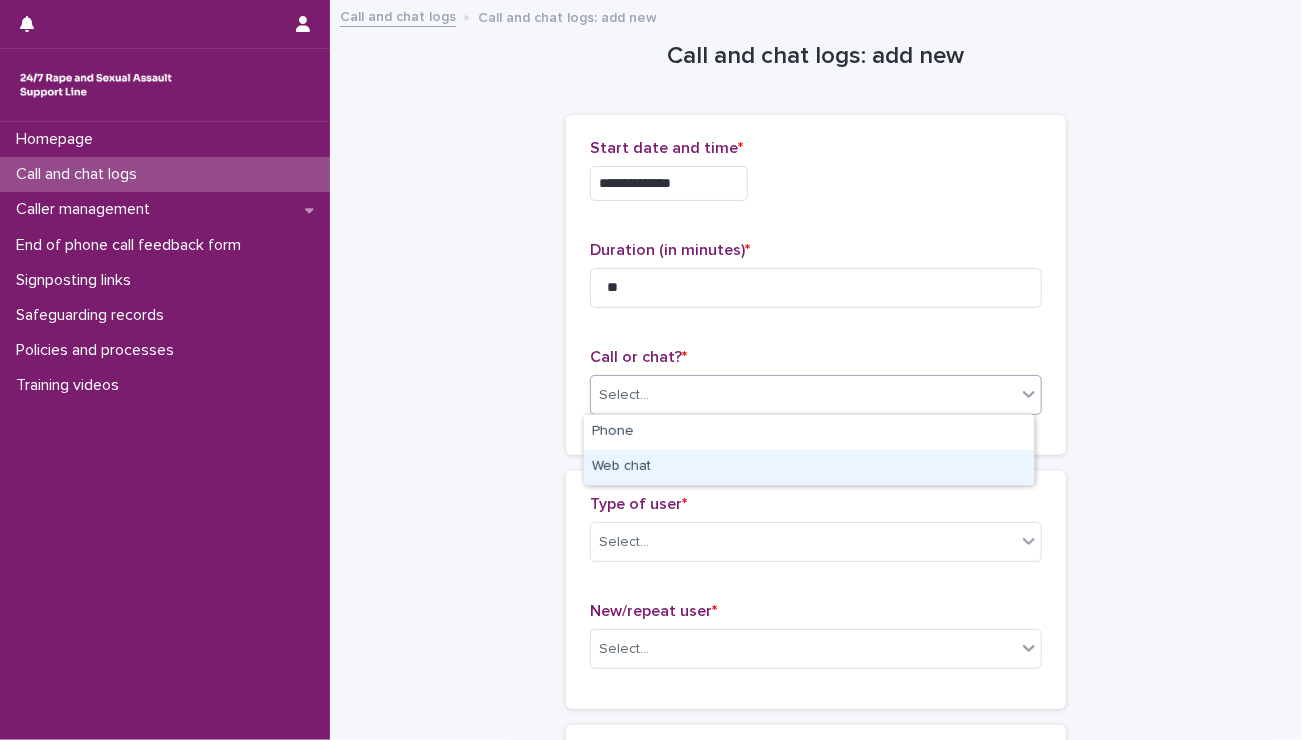 click on "Web chat" at bounding box center [809, 467] 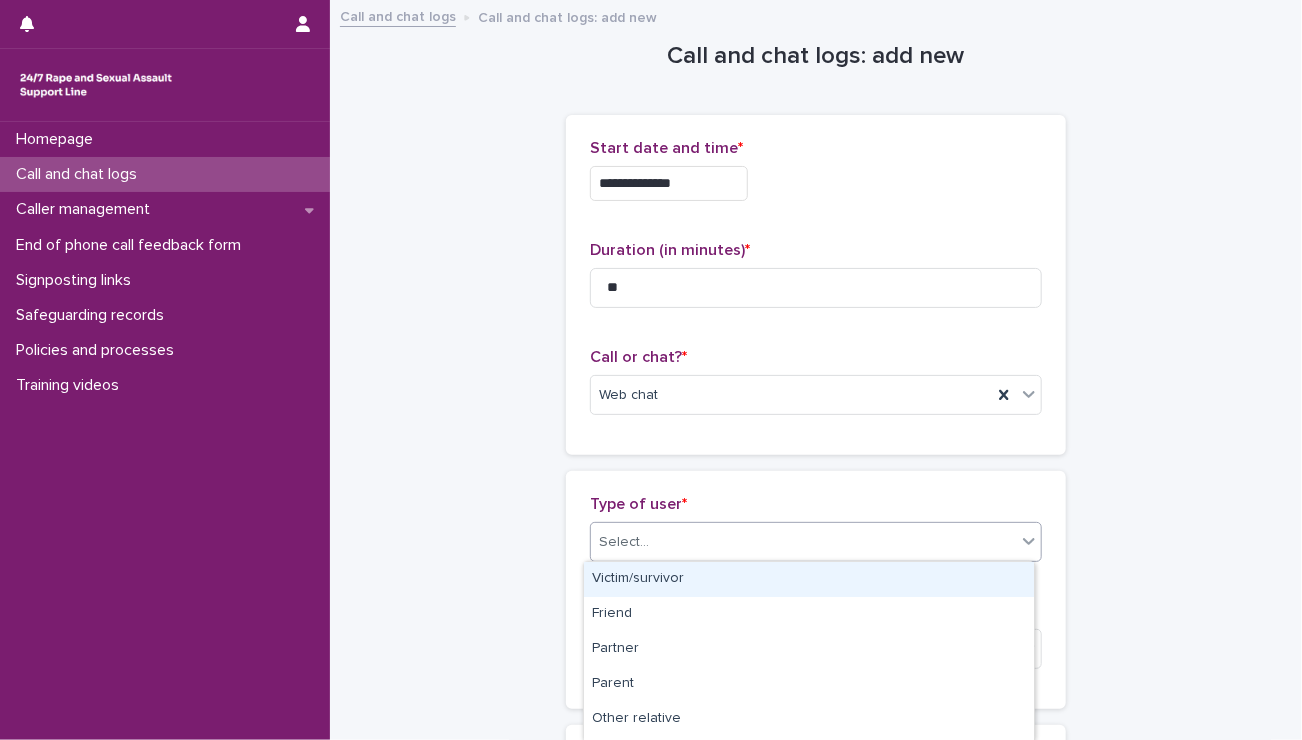 click on "Select..." at bounding box center (803, 542) 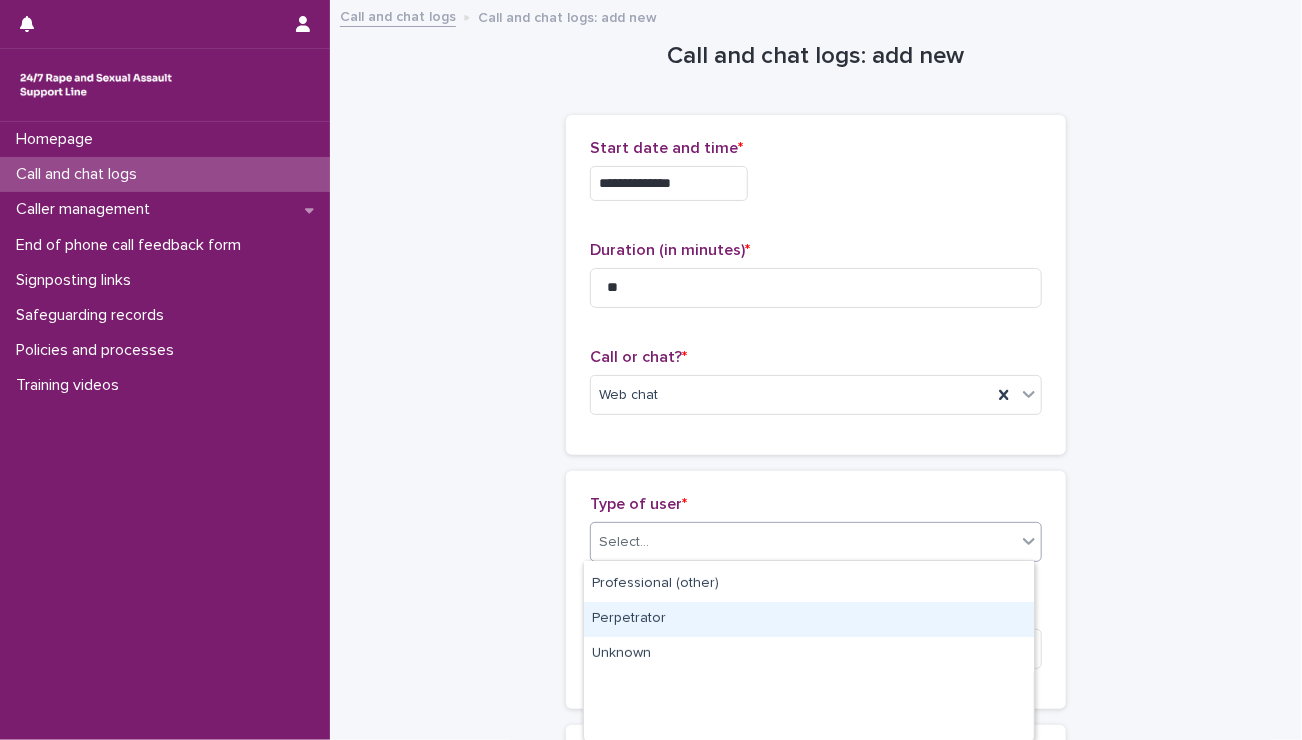 scroll, scrollTop: 0, scrollLeft: 0, axis: both 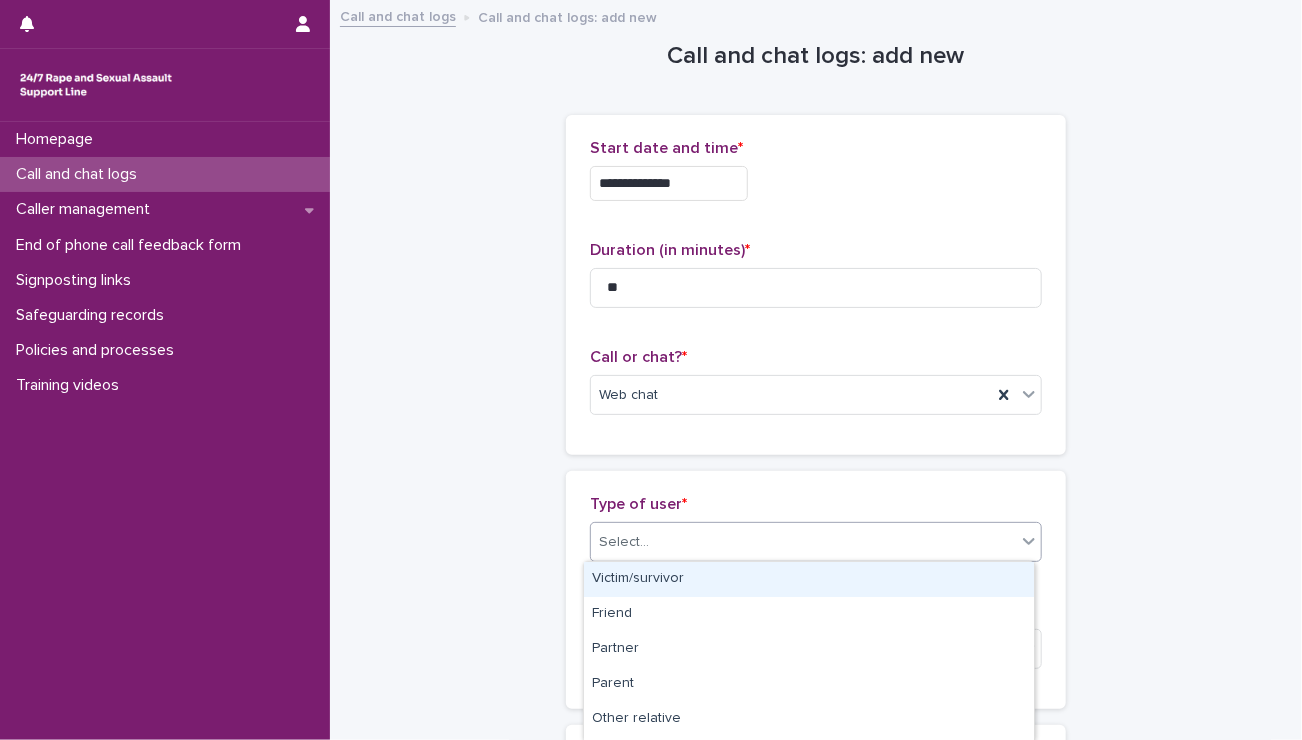 click on "Victim/survivor" at bounding box center (809, 579) 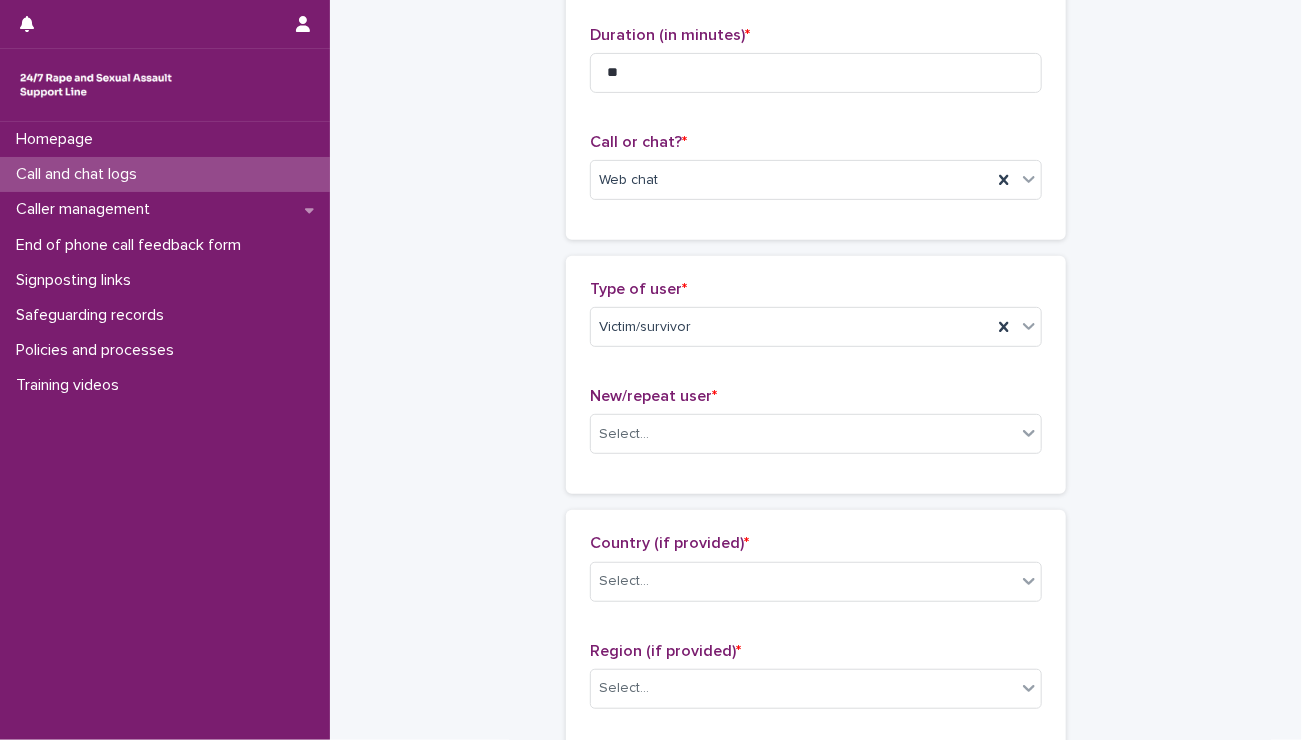 scroll, scrollTop: 220, scrollLeft: 0, axis: vertical 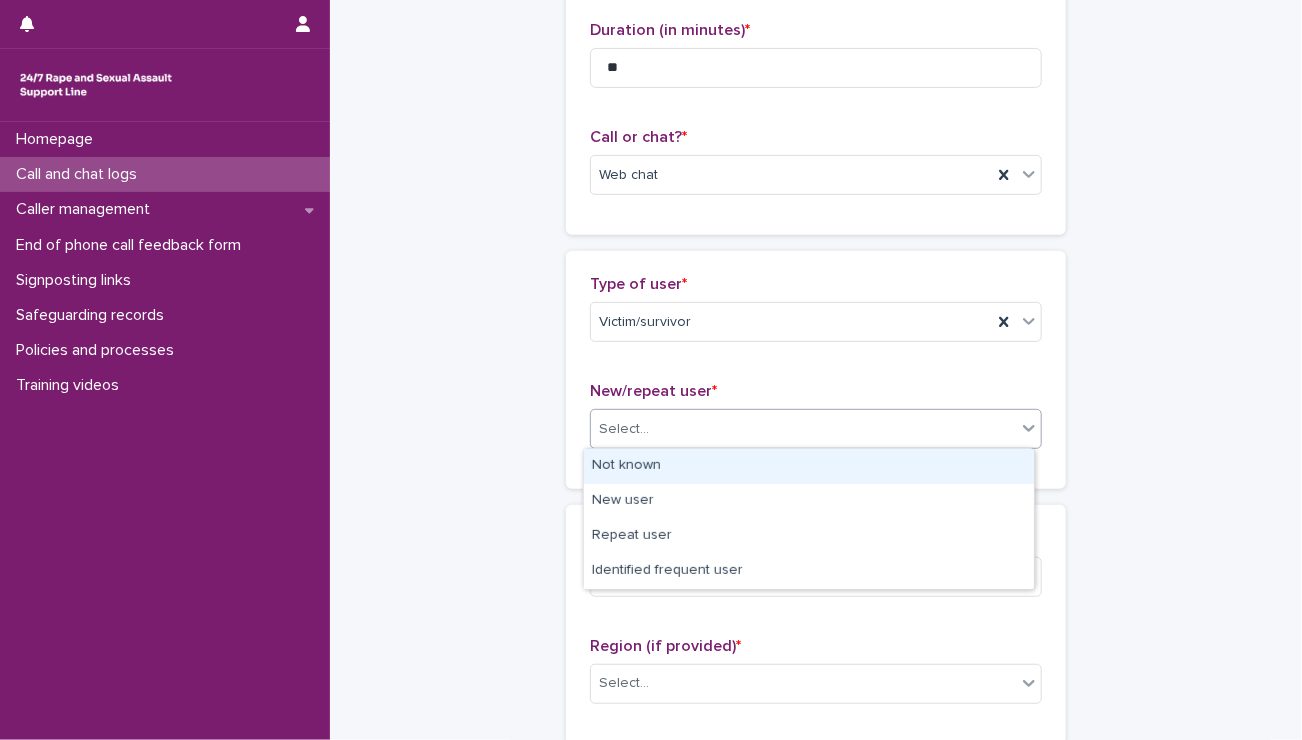 click on "Select..." at bounding box center [803, 429] 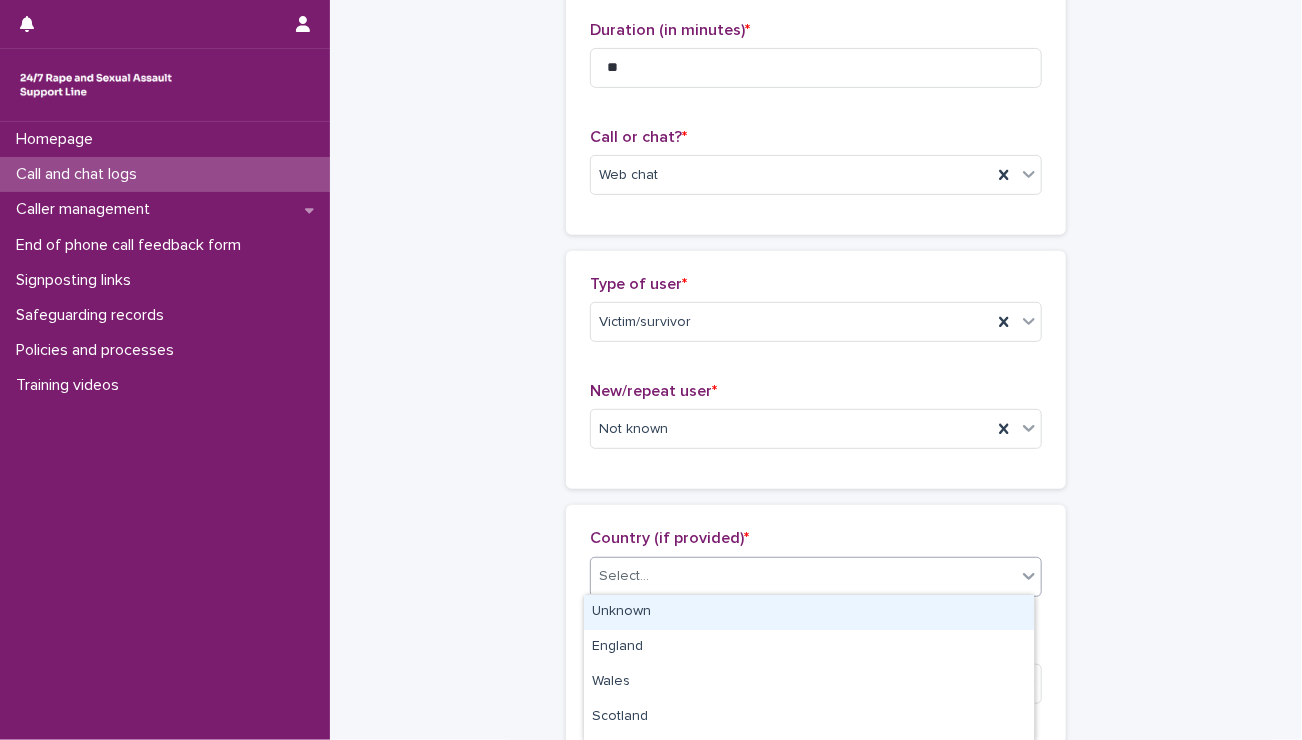 click on "Select..." at bounding box center (803, 576) 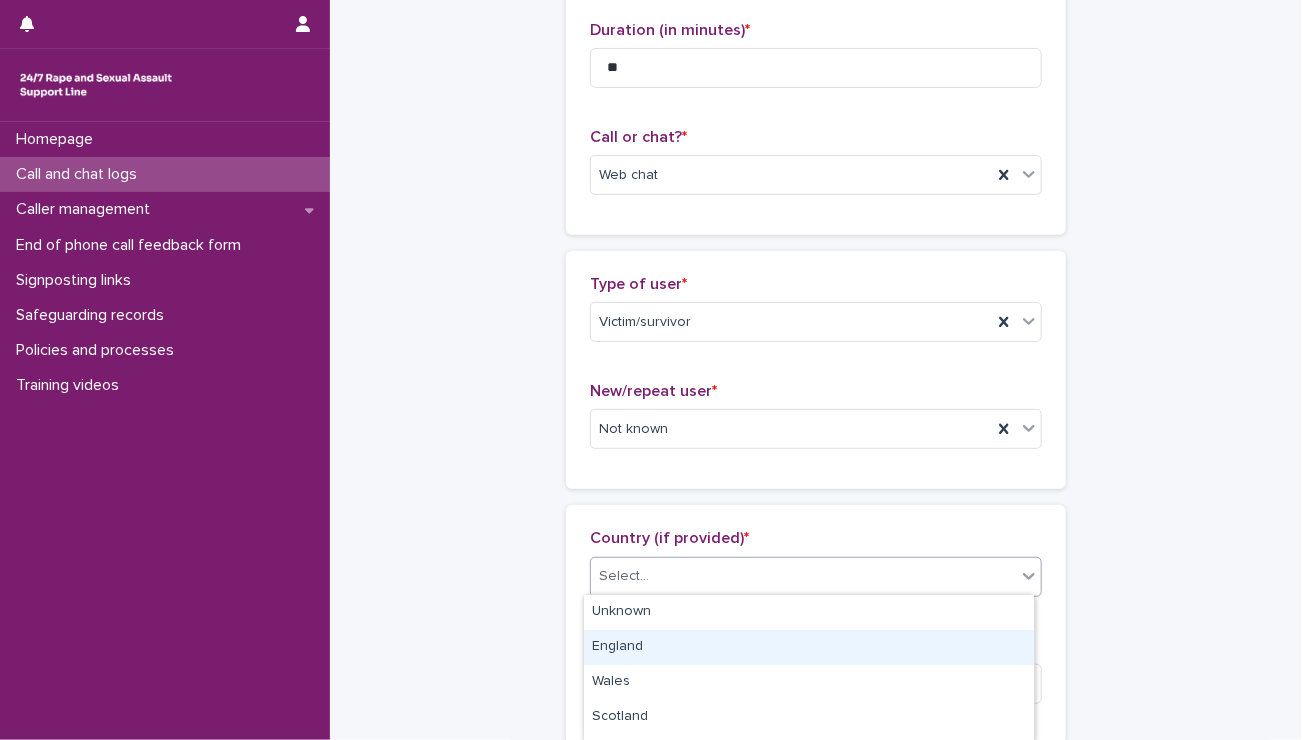 click on "England" at bounding box center [809, 647] 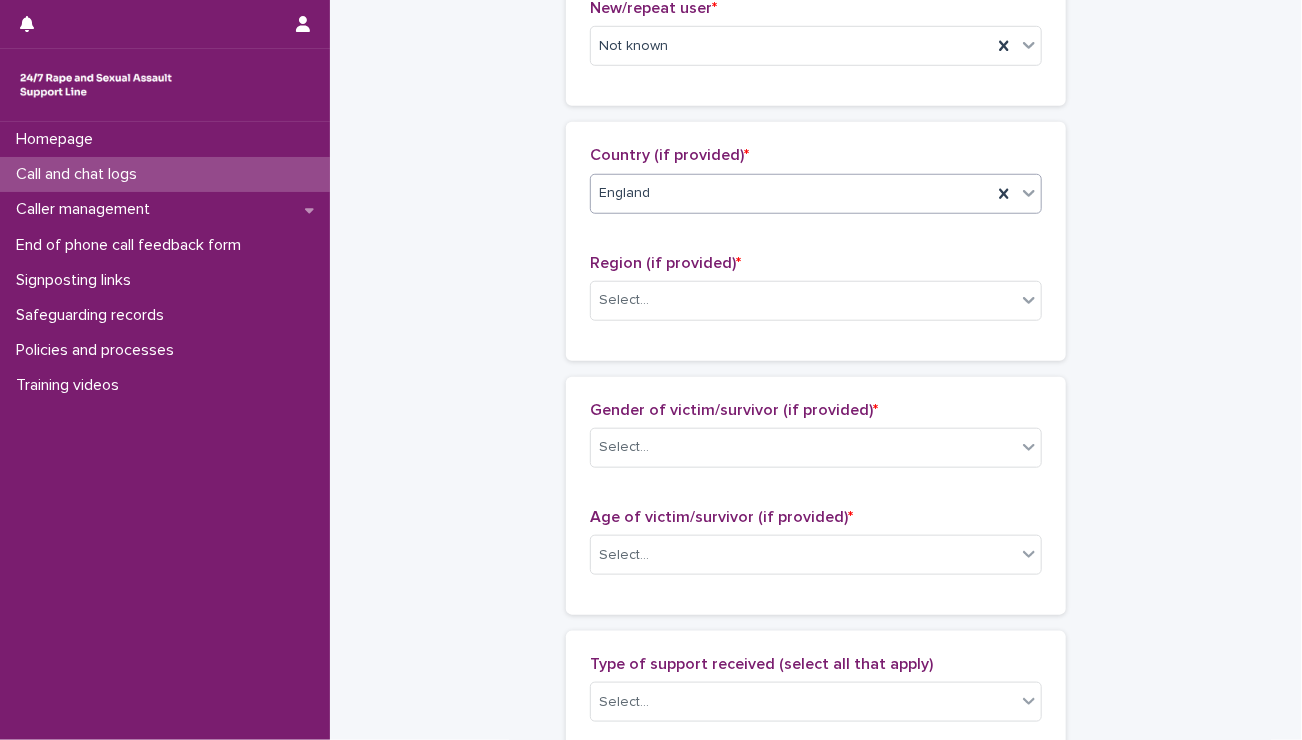 scroll, scrollTop: 607, scrollLeft: 0, axis: vertical 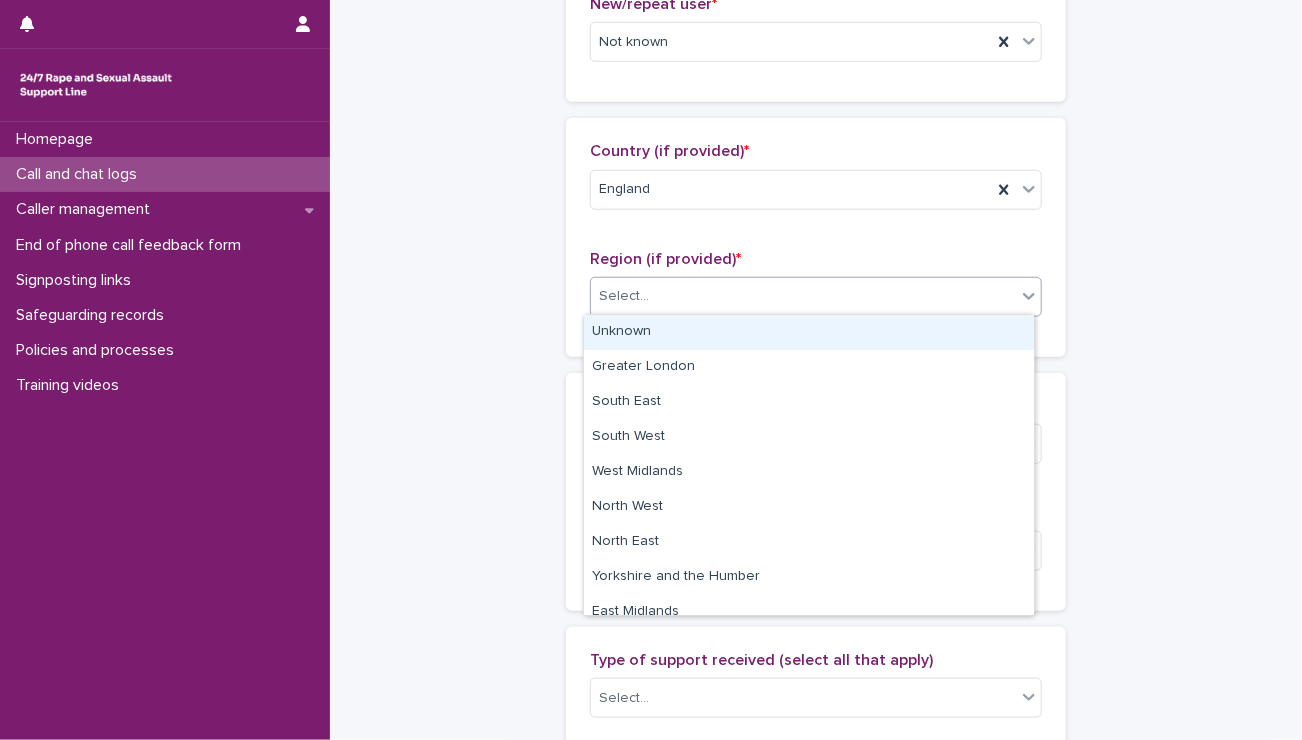 drag, startPoint x: 636, startPoint y: 282, endPoint x: 636, endPoint y: 320, distance: 38 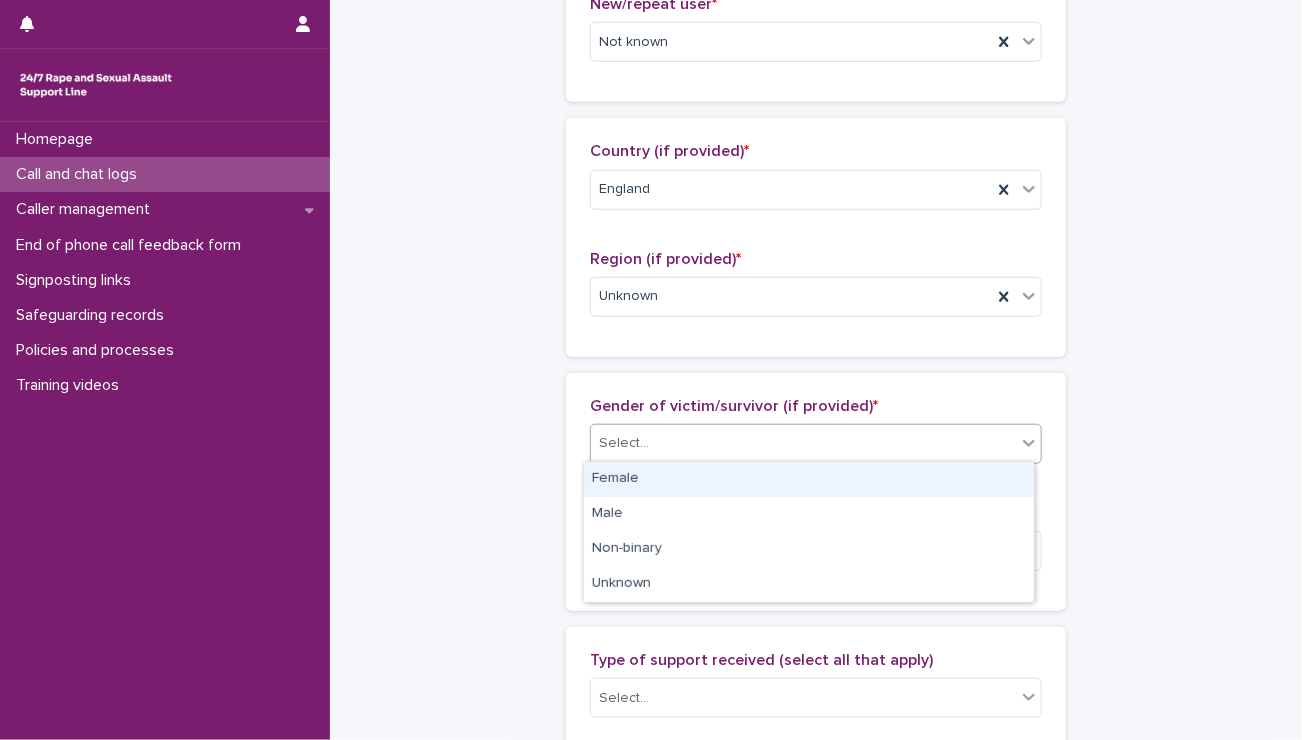 drag, startPoint x: 653, startPoint y: 429, endPoint x: 640, endPoint y: 467, distance: 40.16217 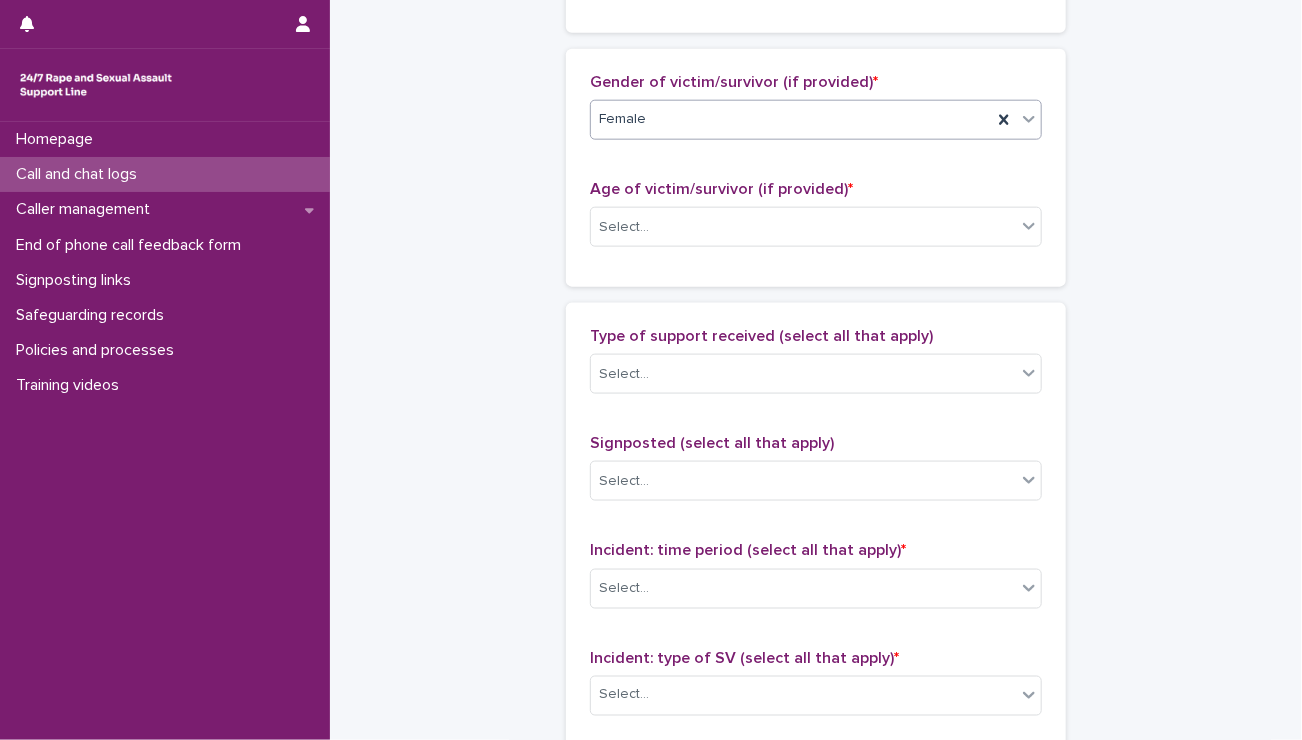 scroll, scrollTop: 932, scrollLeft: 0, axis: vertical 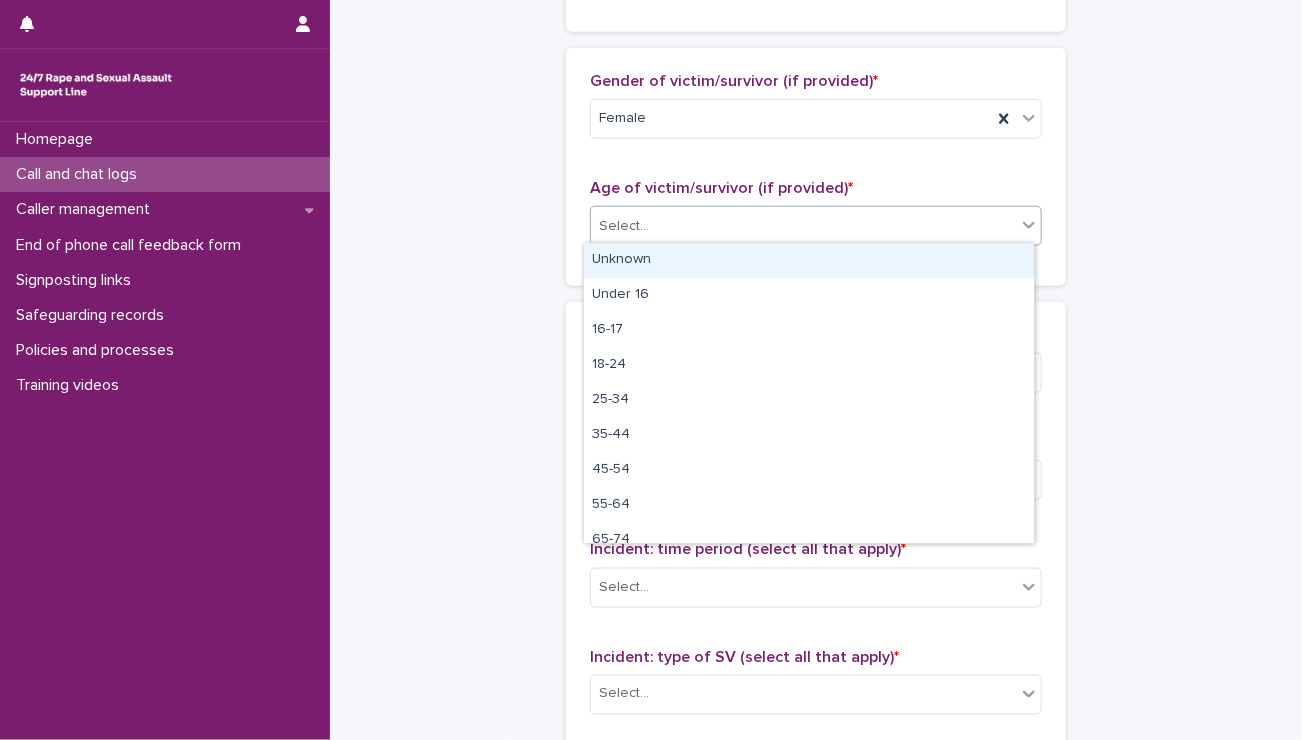 click on "Select..." at bounding box center [803, 226] 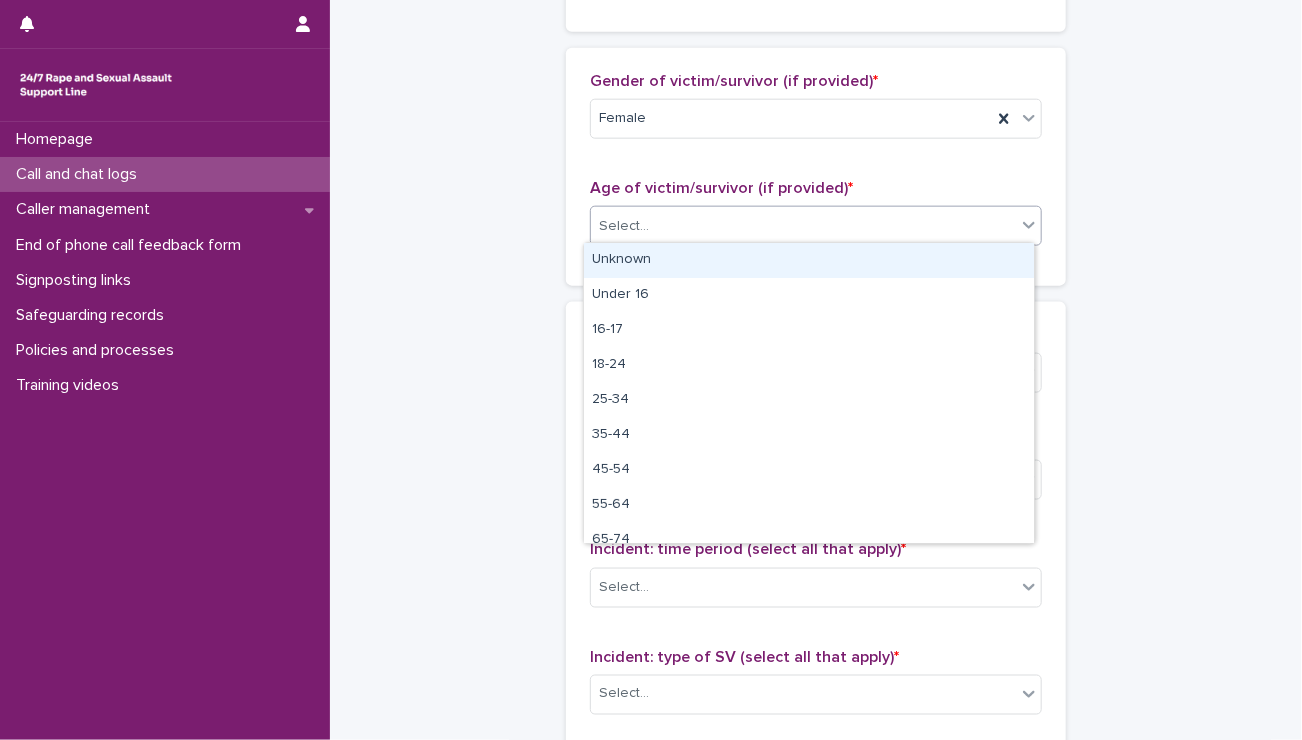 click on "Unknown" at bounding box center (809, 260) 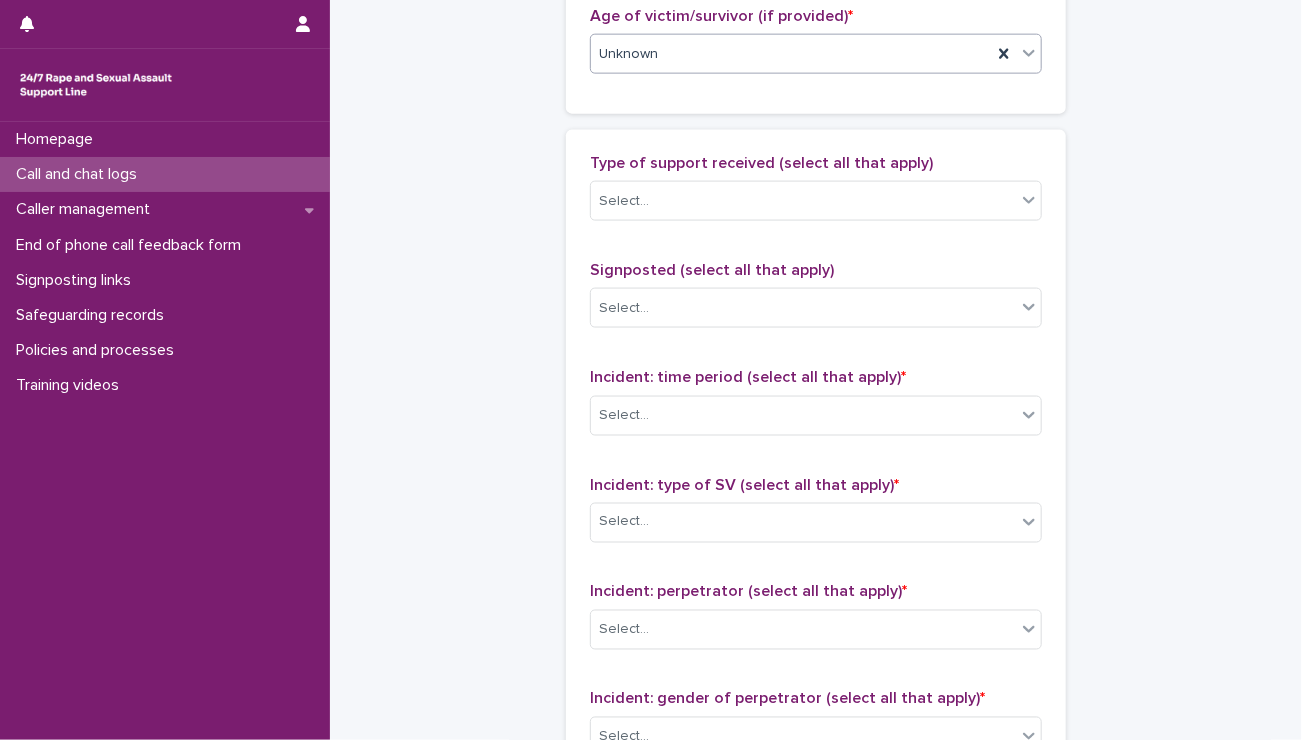 scroll, scrollTop: 1116, scrollLeft: 0, axis: vertical 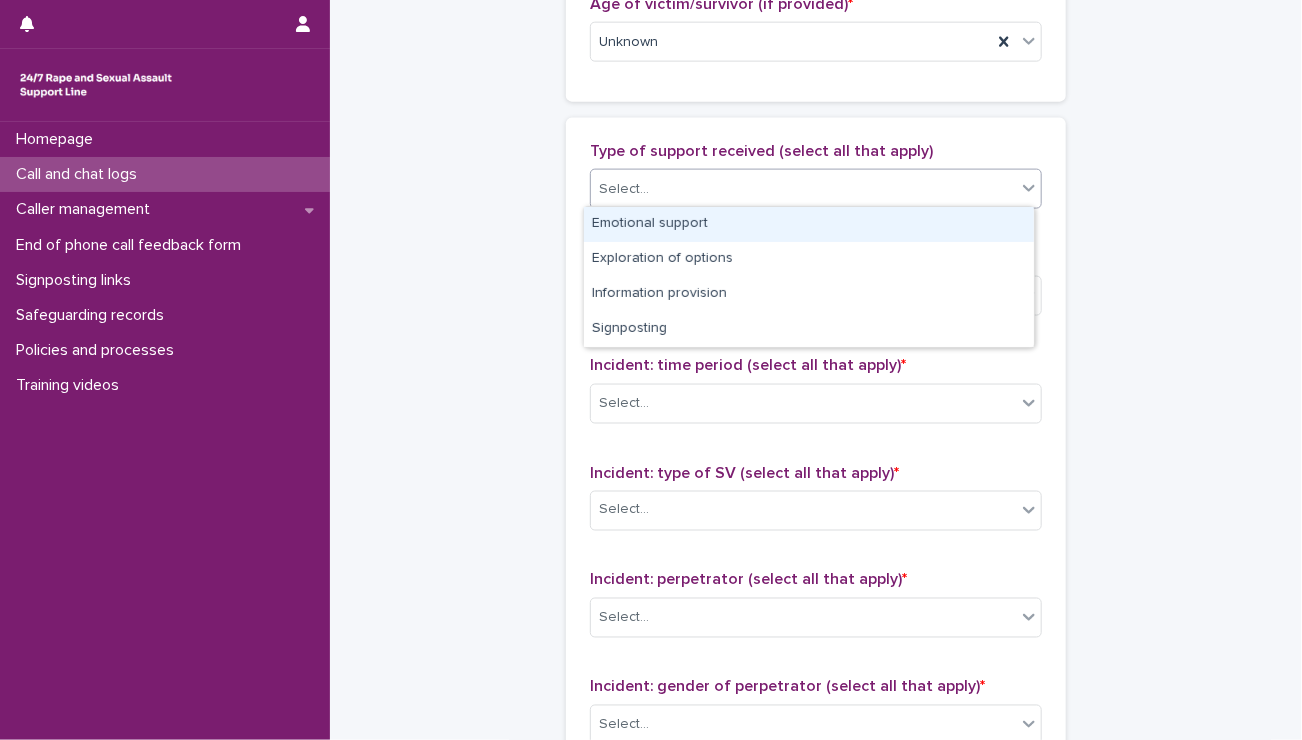 click on "Select..." at bounding box center (803, 189) 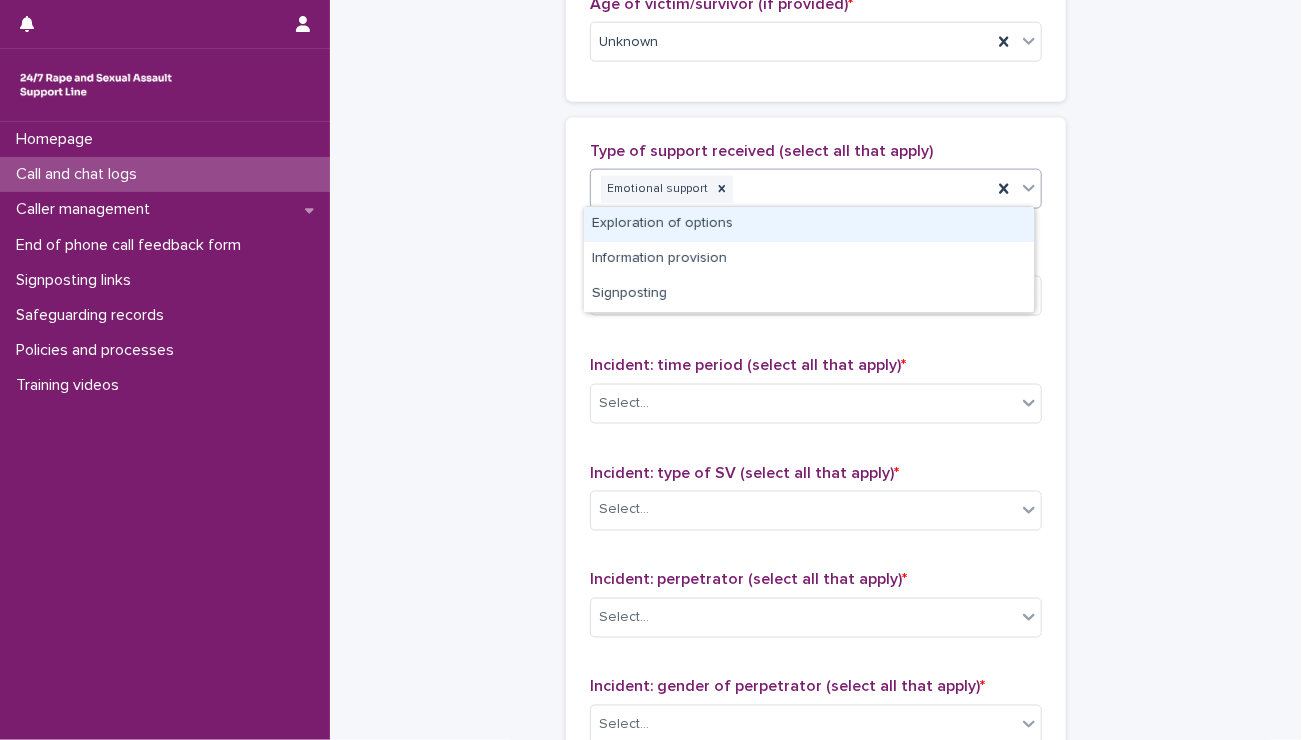click on "Emotional support" at bounding box center [791, 189] 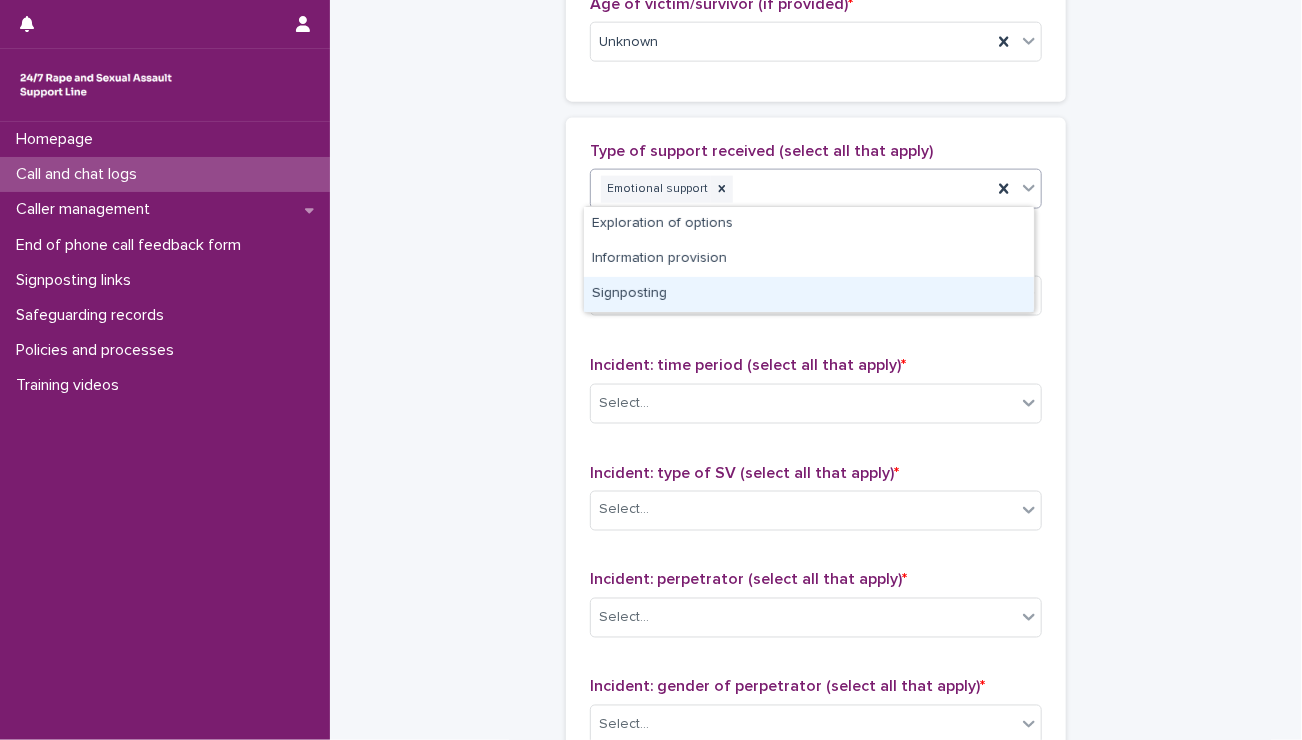 click on "Signposting" at bounding box center (809, 294) 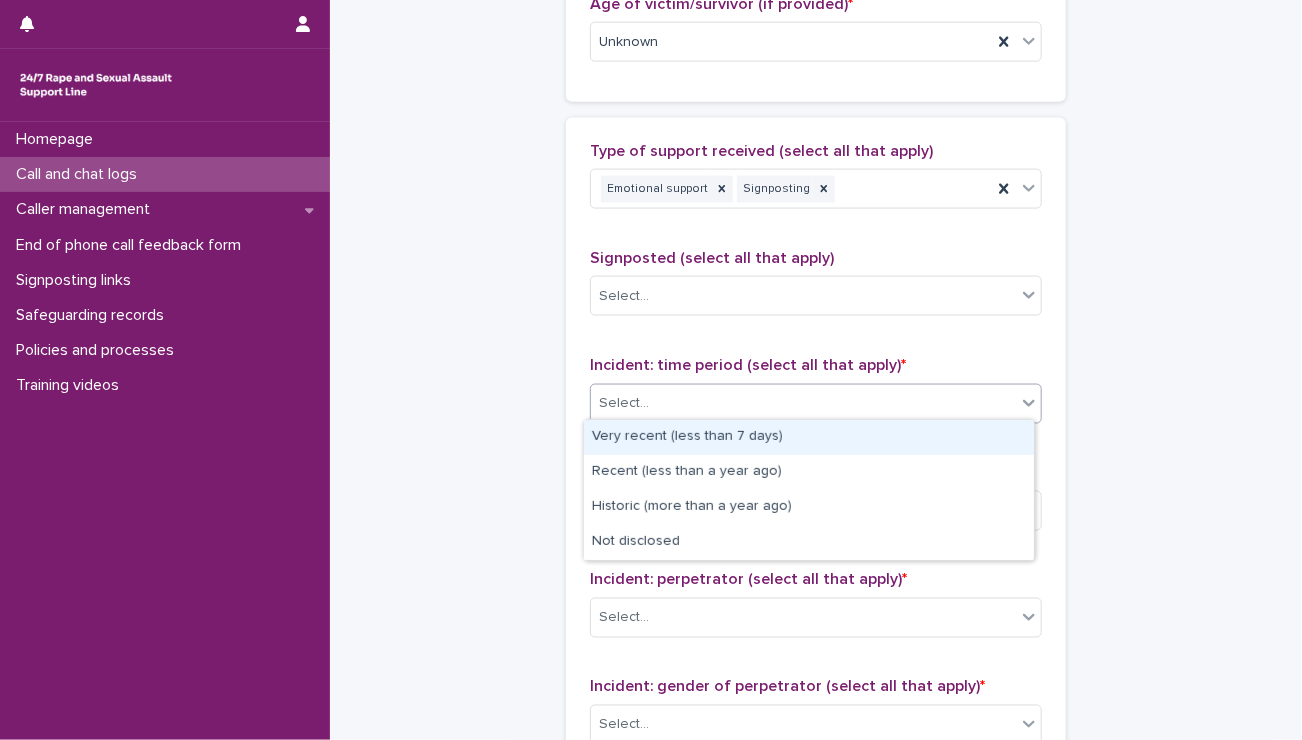 click on "Select..." at bounding box center (803, 403) 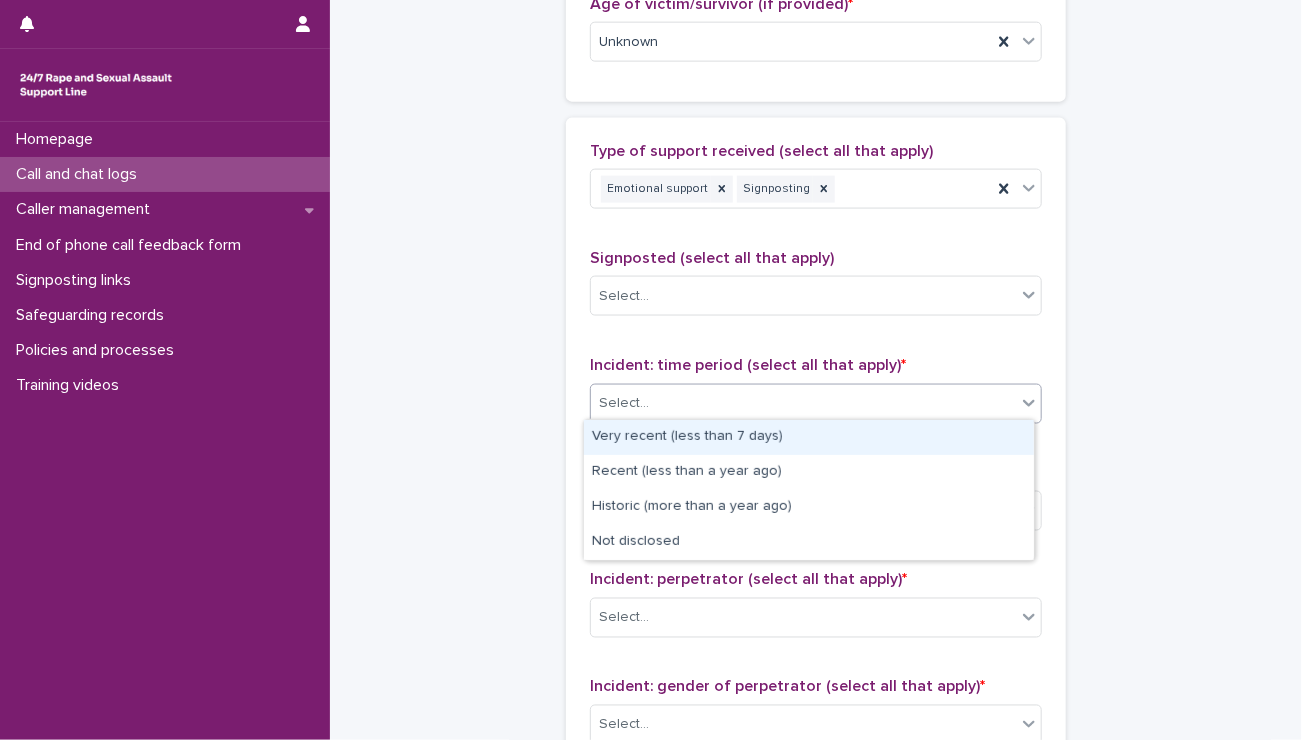 click on "Very recent (less than 7 days)" at bounding box center (809, 437) 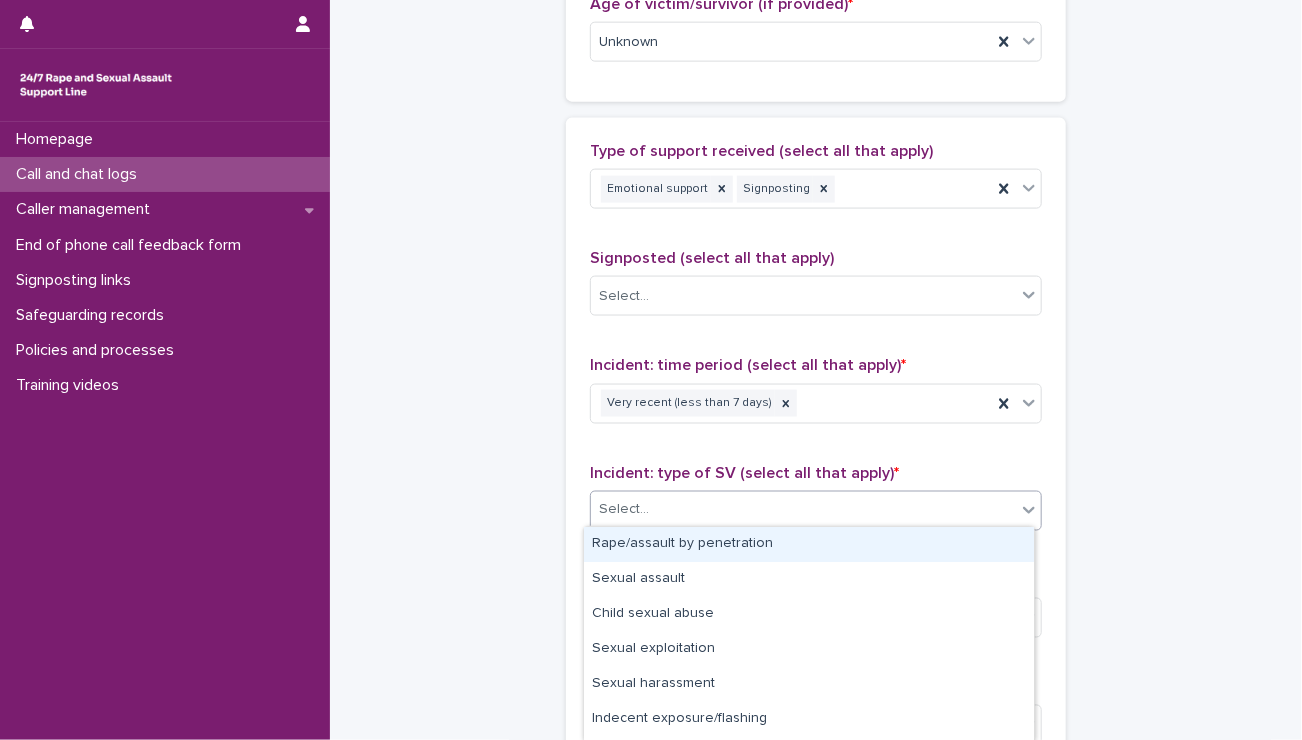click on "Select..." at bounding box center (803, 510) 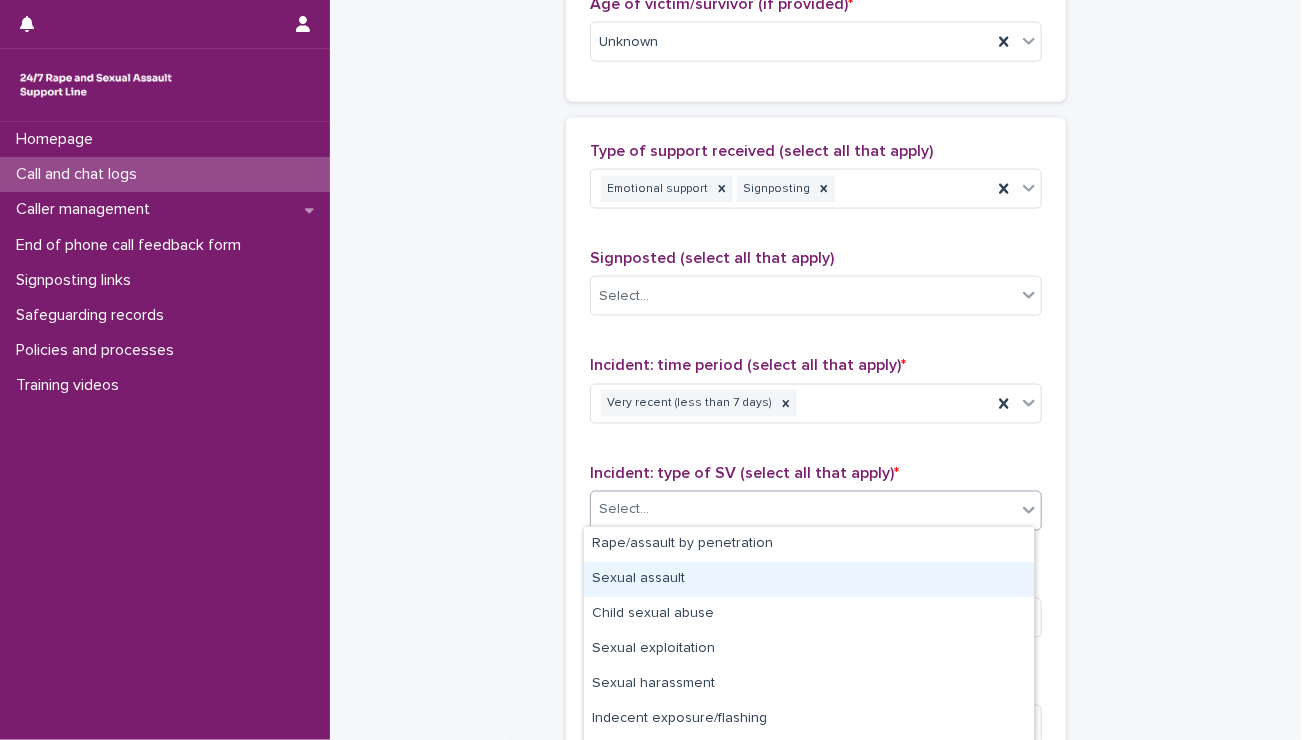 click on "Sexual assault" at bounding box center [809, 579] 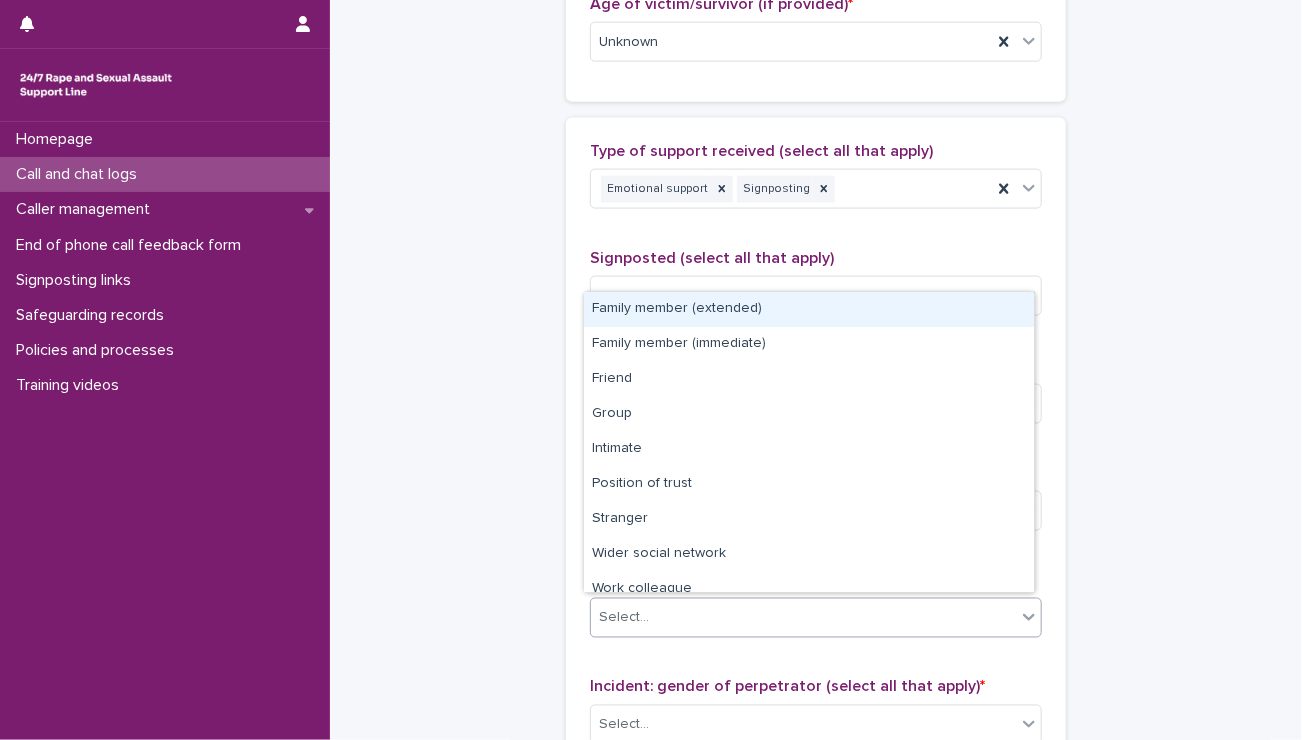 click on "Select..." at bounding box center [803, 618] 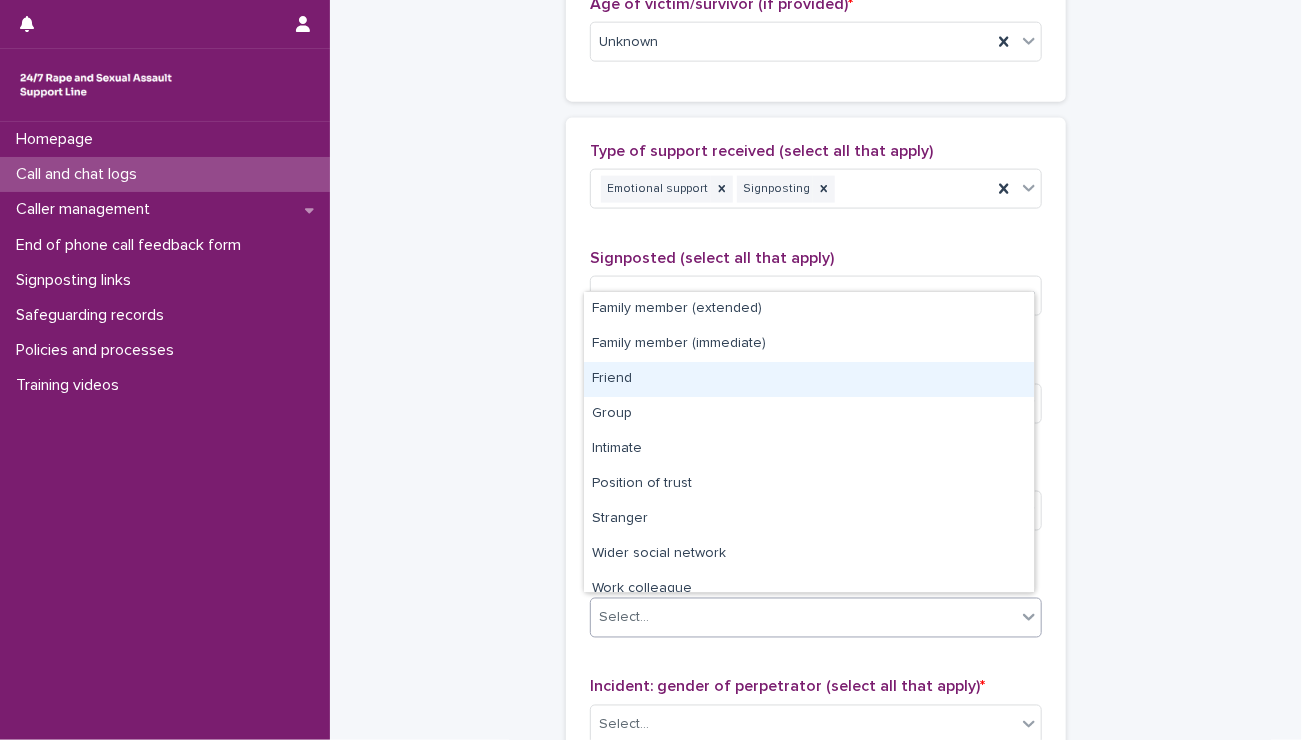 click on "Friend" at bounding box center (809, 379) 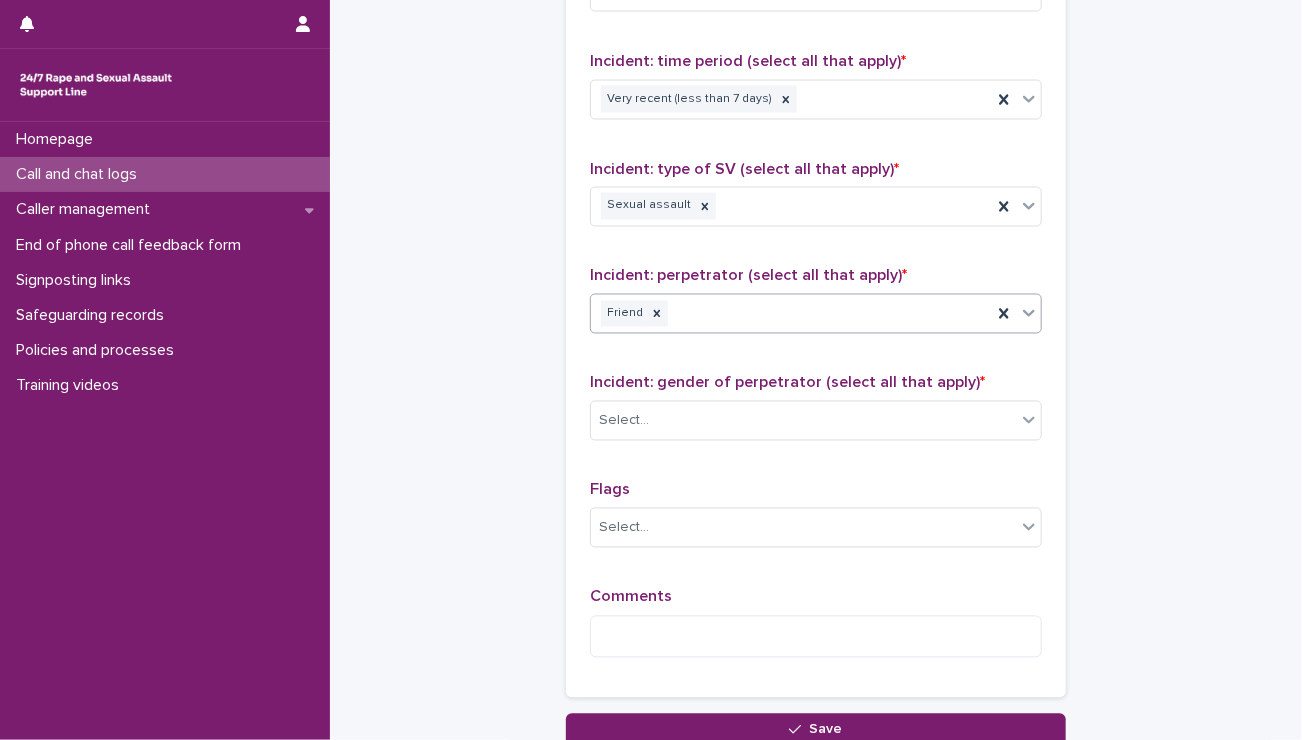 scroll, scrollTop: 1423, scrollLeft: 0, axis: vertical 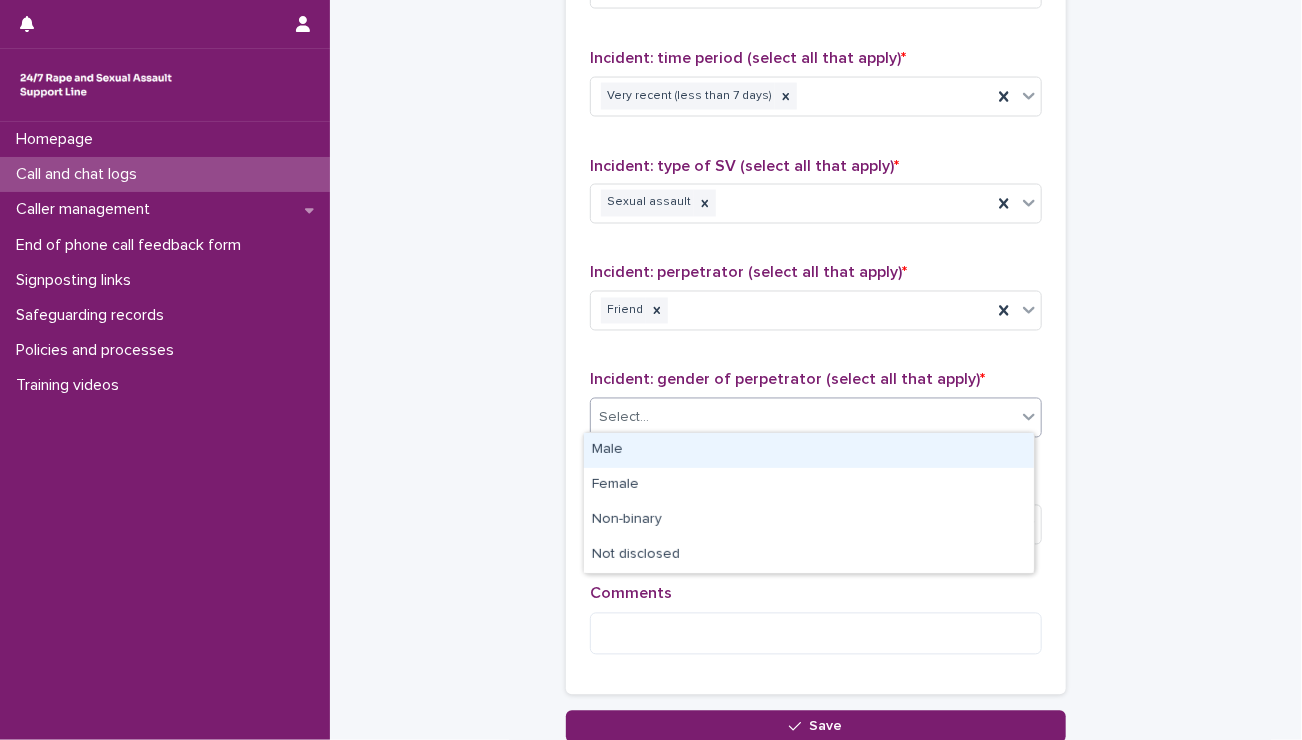 click on "Select..." at bounding box center (803, 418) 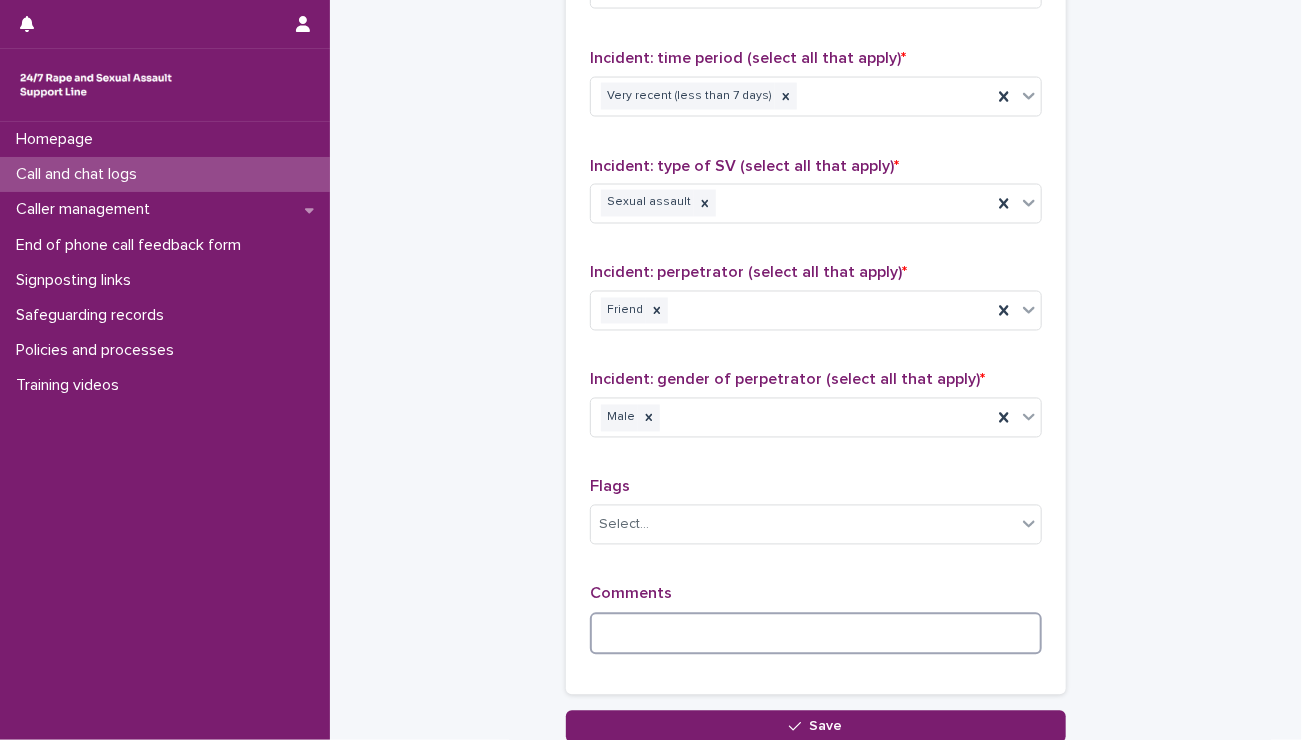 click at bounding box center (816, 634) 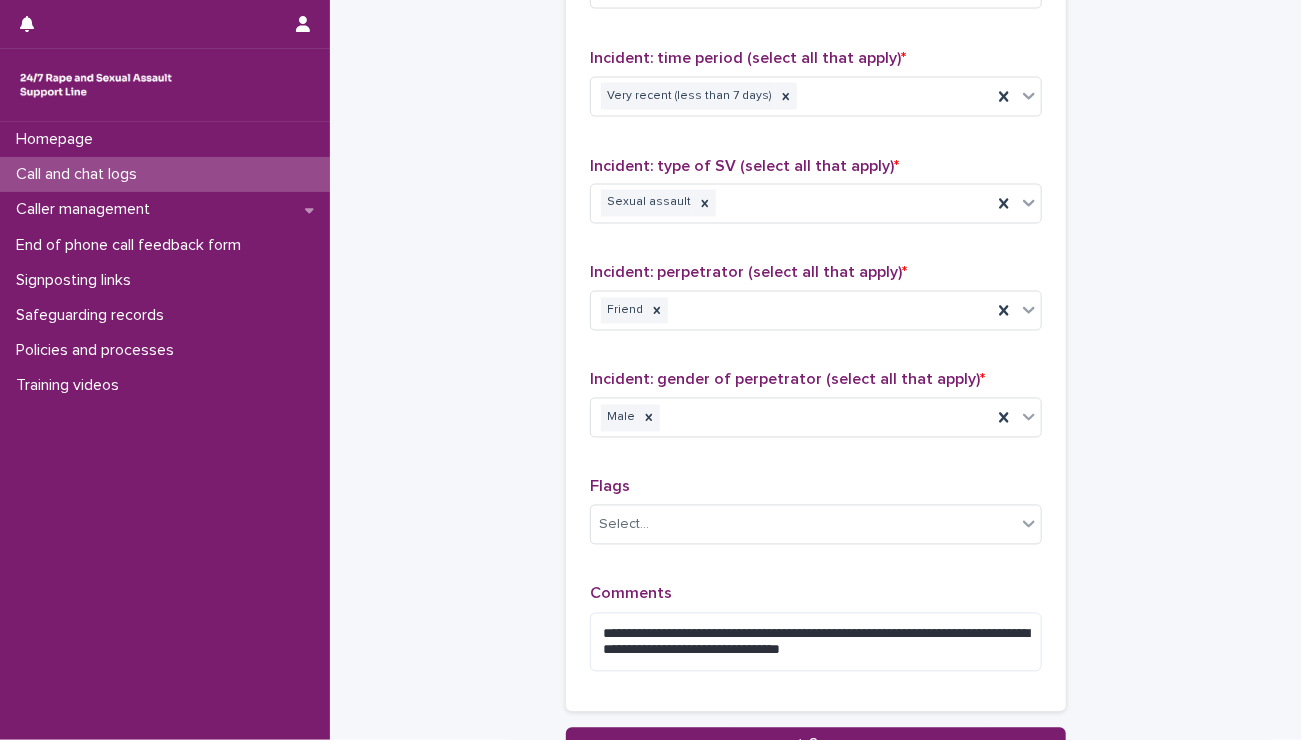 click on "Comments" at bounding box center [816, 594] 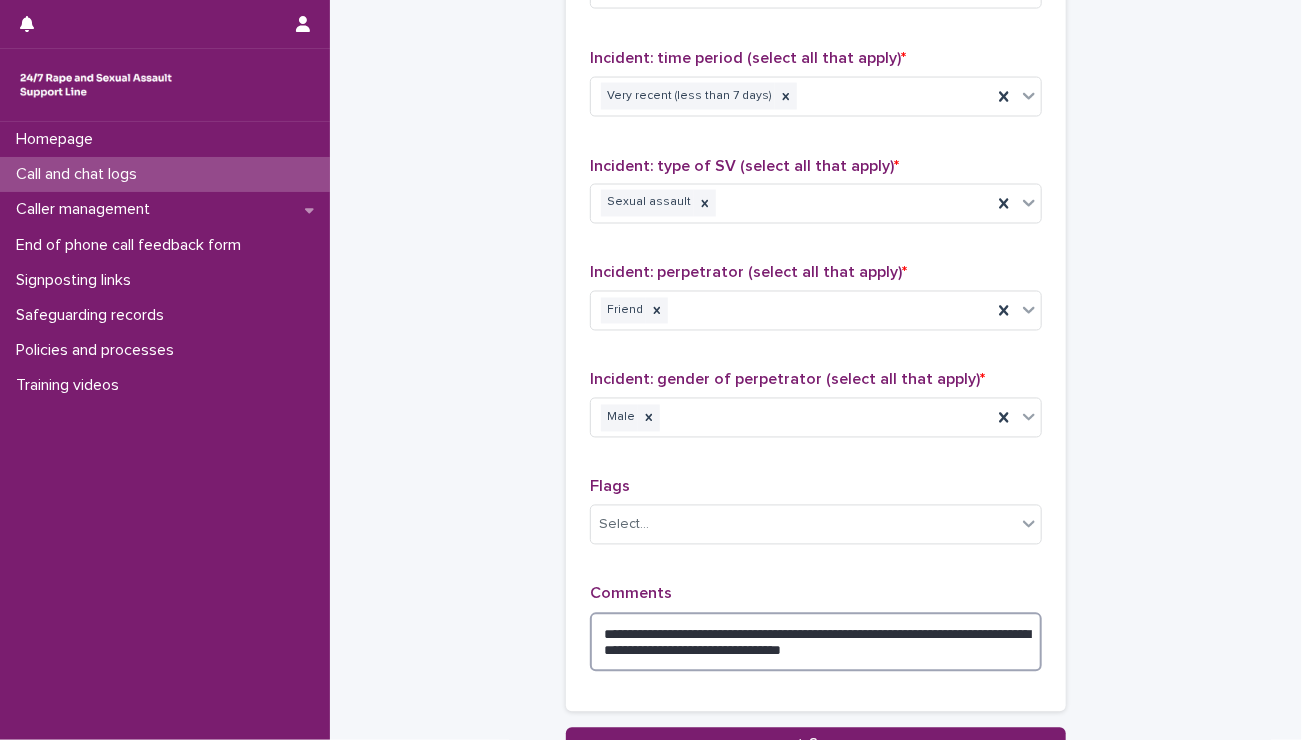 click on "**********" at bounding box center (816, 643) 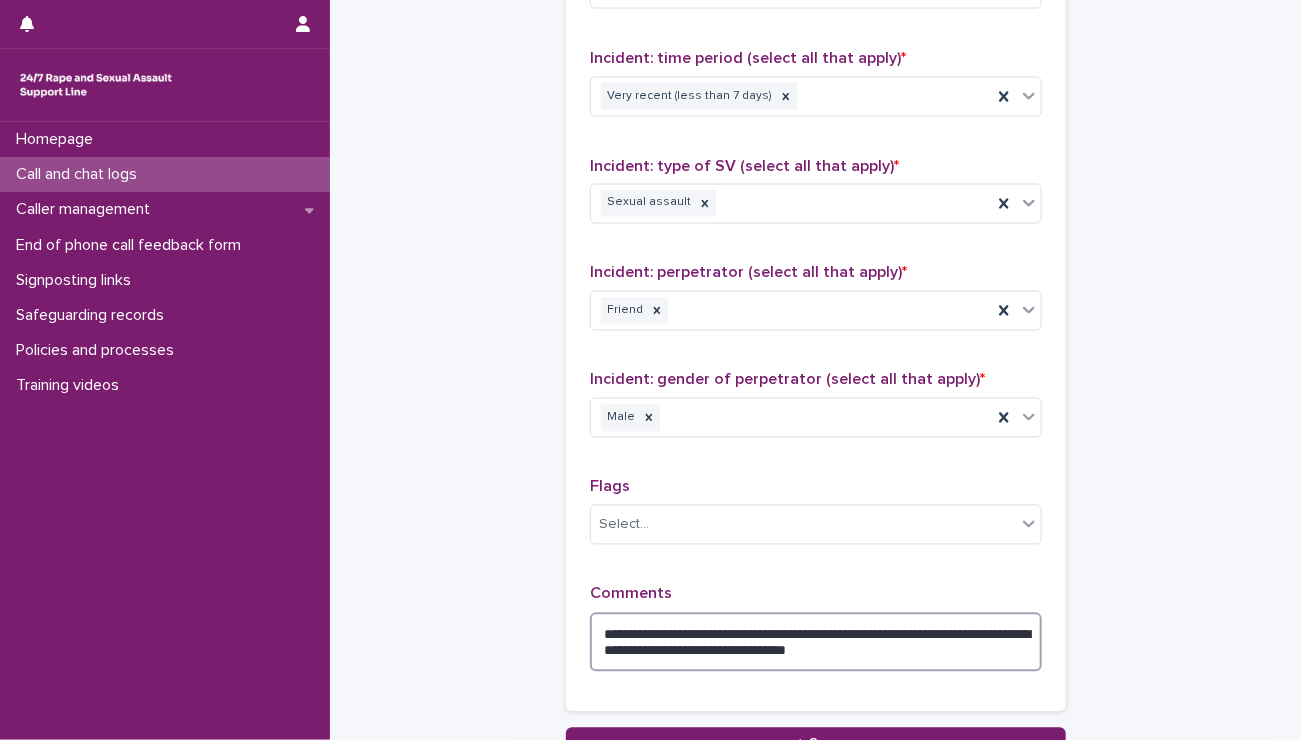 click on "**********" at bounding box center (816, 643) 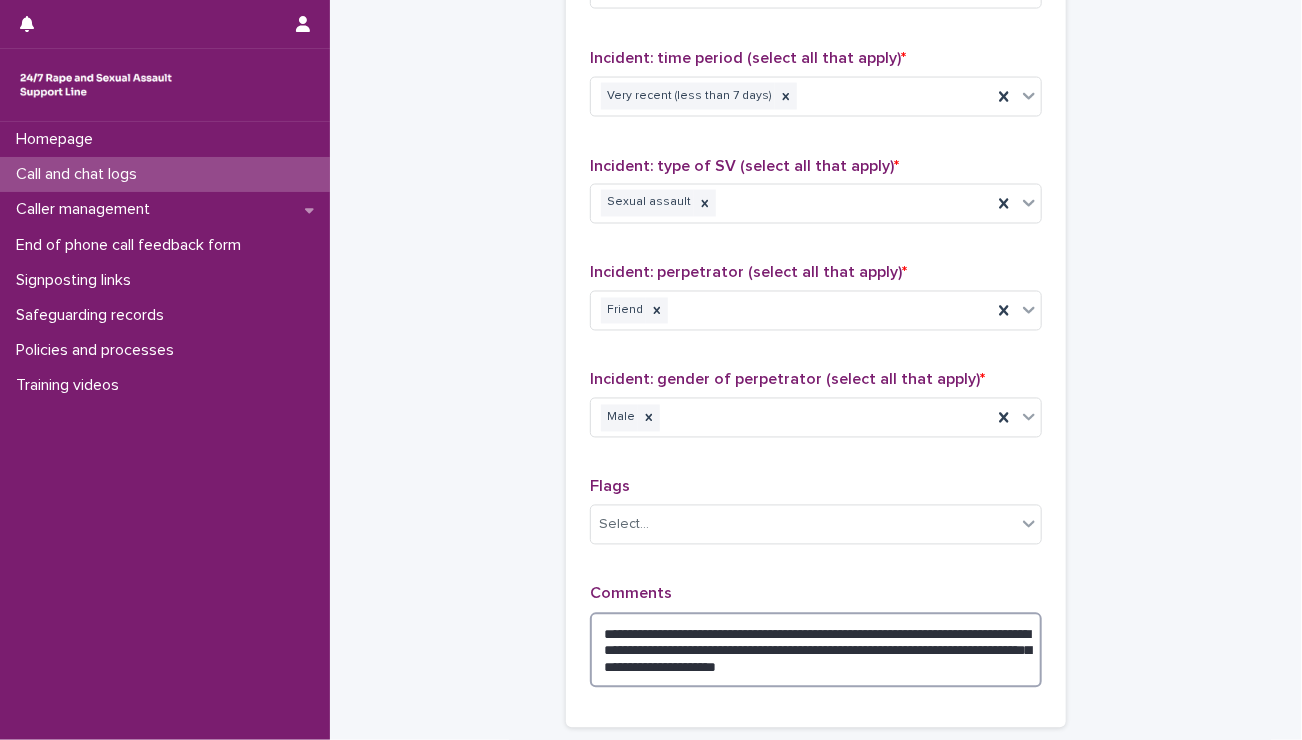 scroll, scrollTop: 1610, scrollLeft: 0, axis: vertical 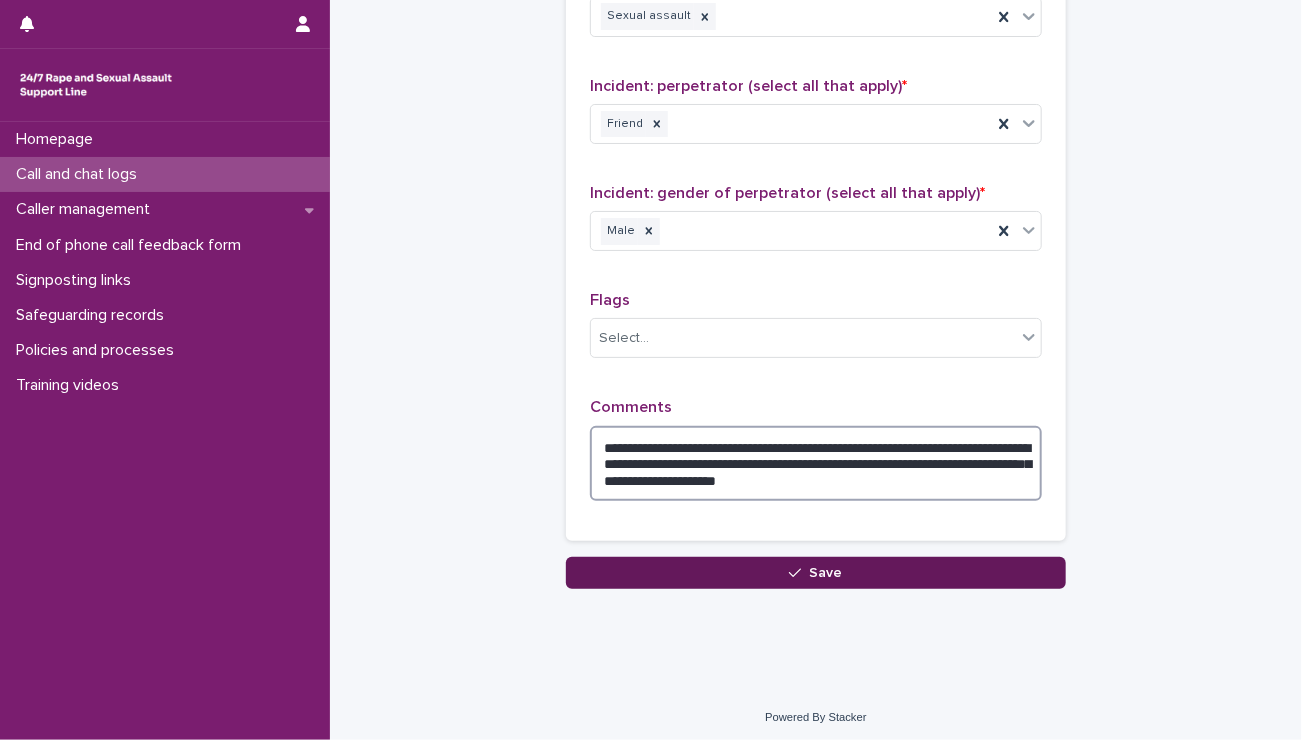 type on "**********" 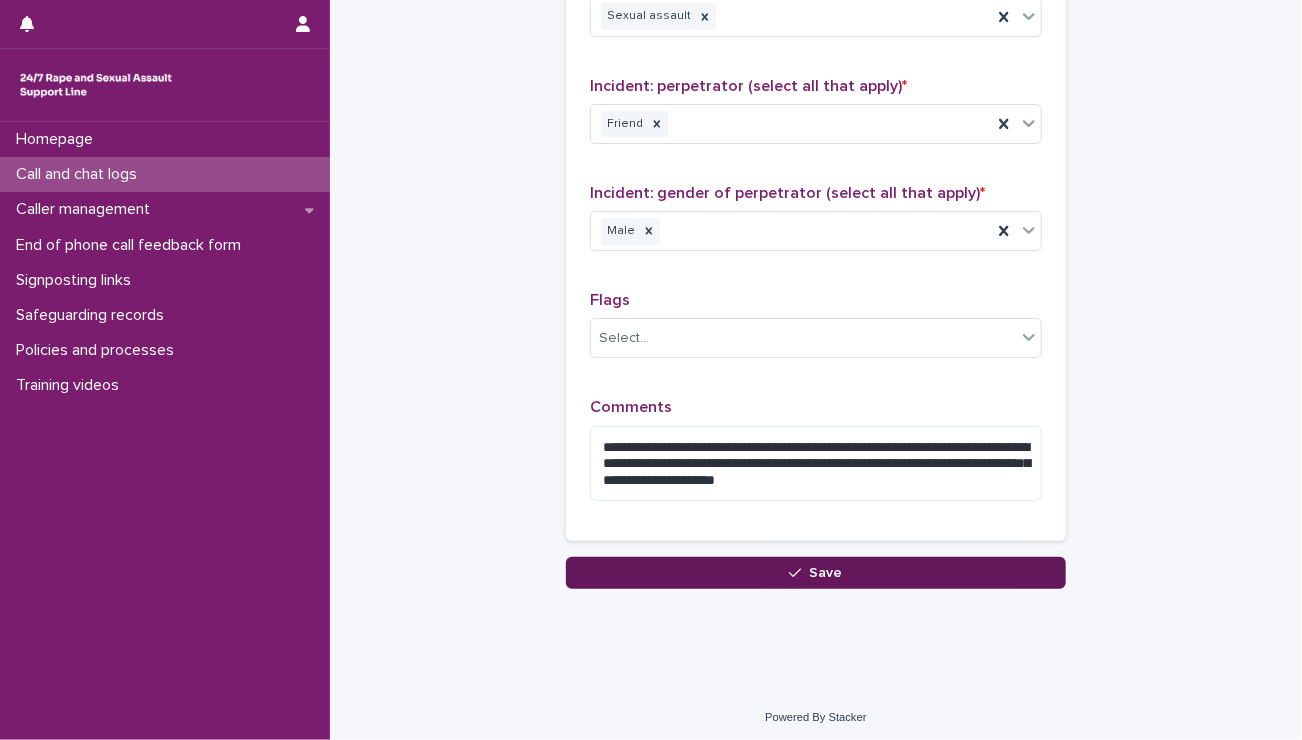click on "Save" at bounding box center (816, 573) 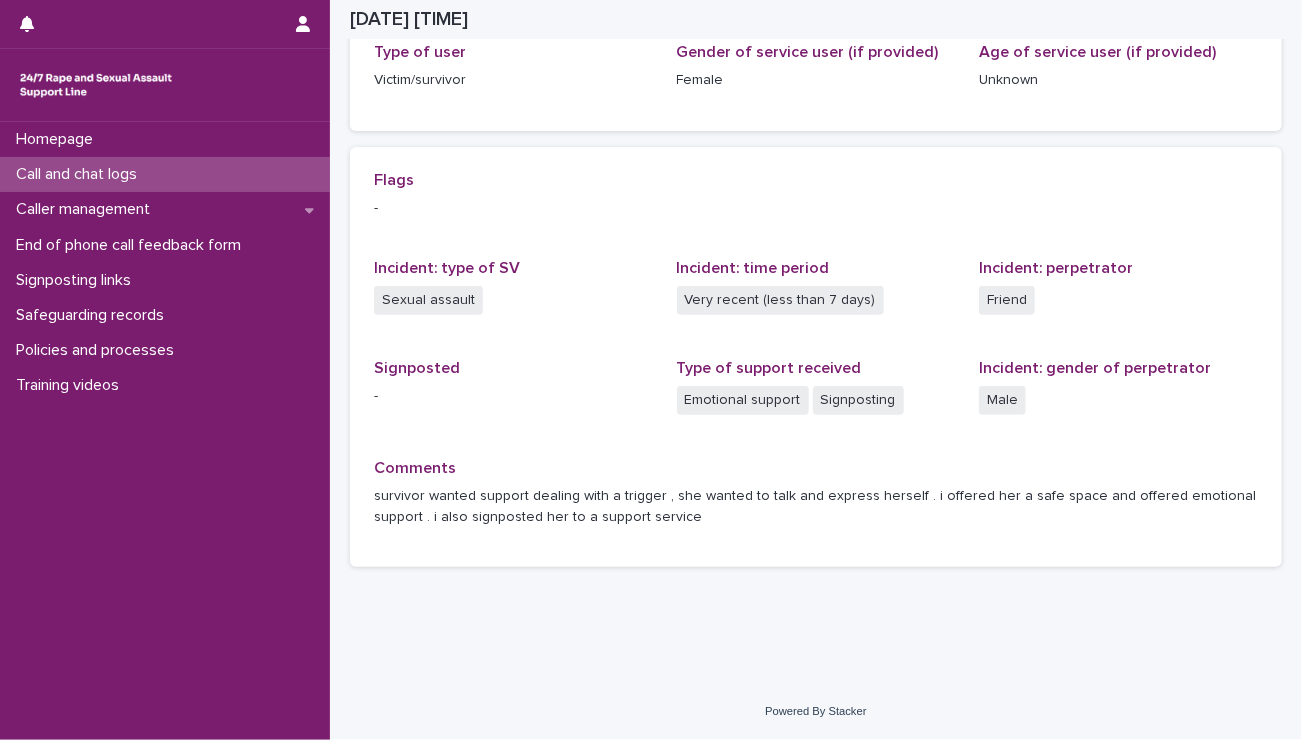 scroll, scrollTop: 343, scrollLeft: 0, axis: vertical 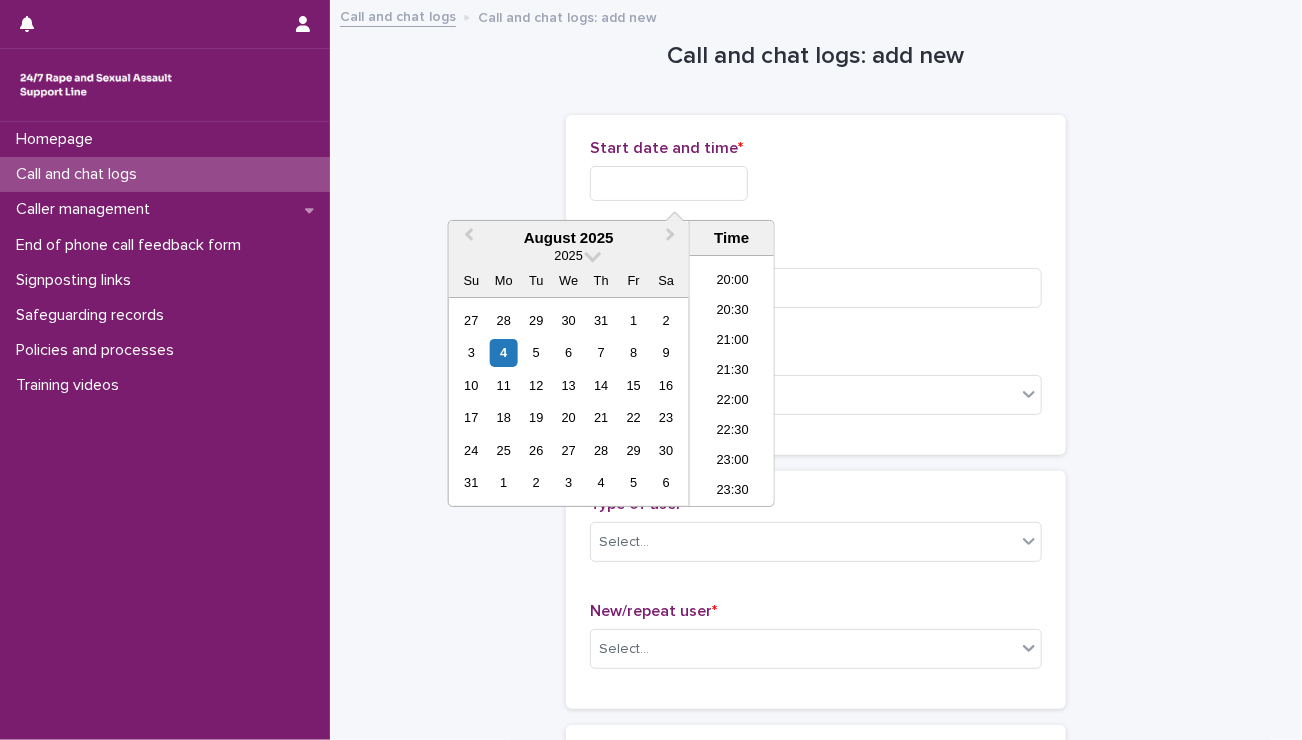 click at bounding box center (669, 183) 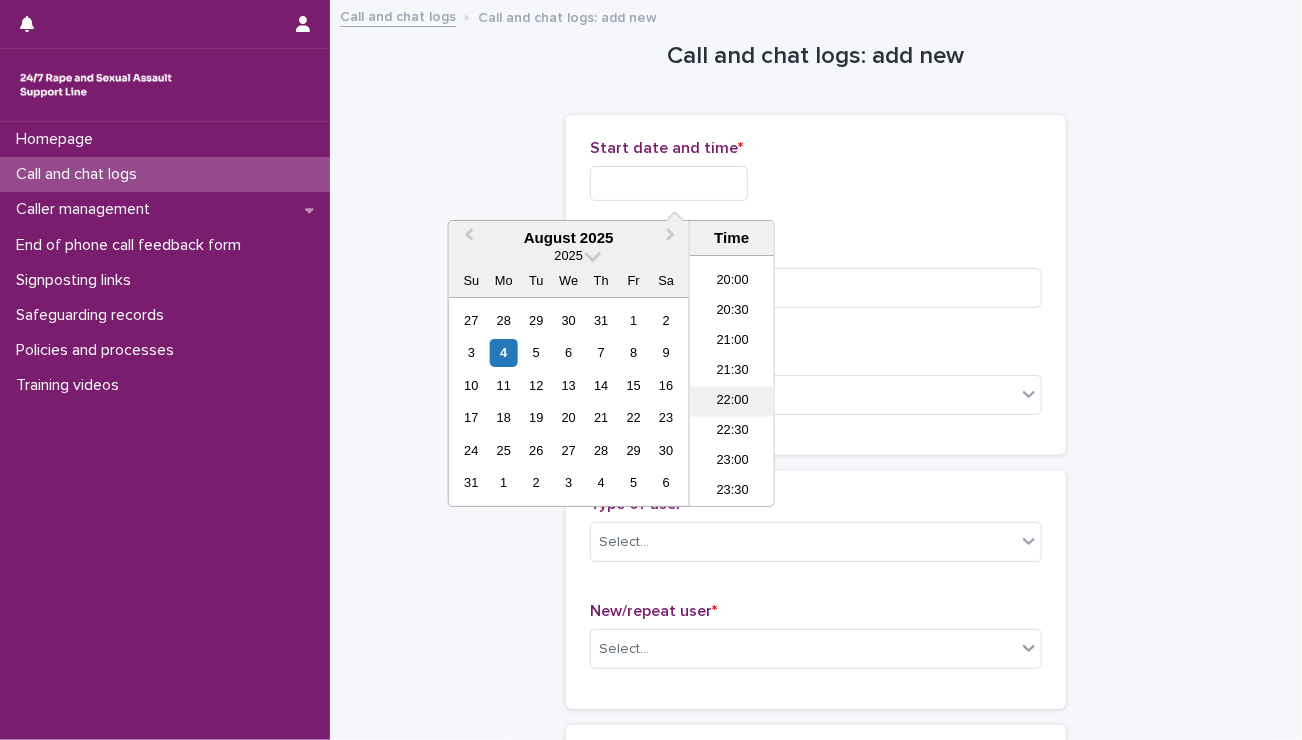 click on "22:00" at bounding box center (732, 402) 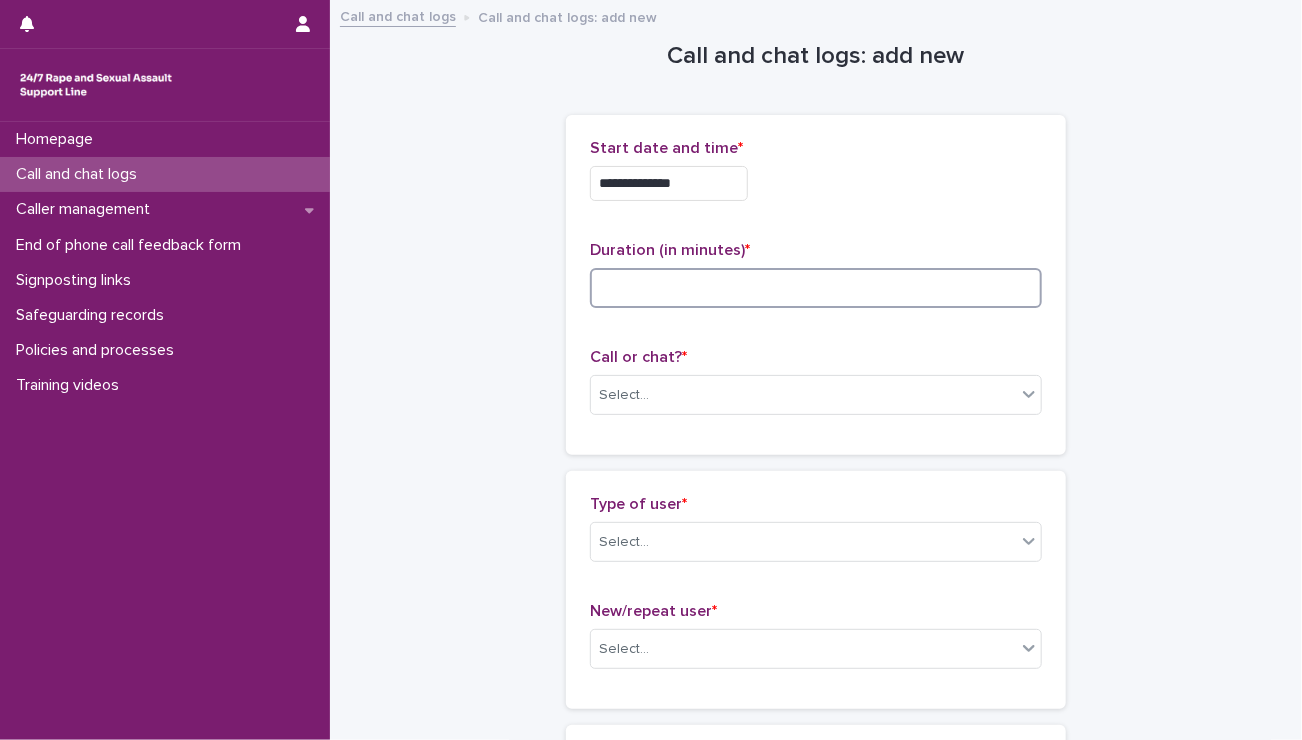 click at bounding box center [816, 288] 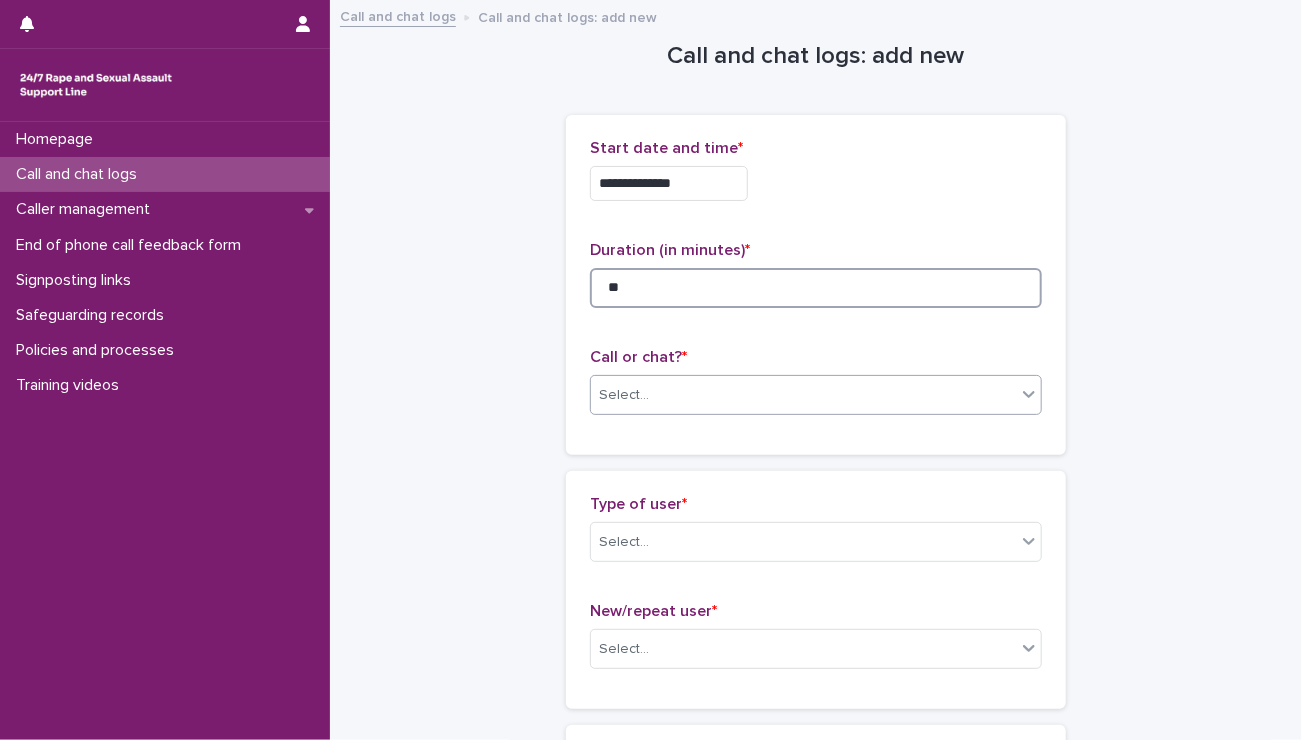 type on "**" 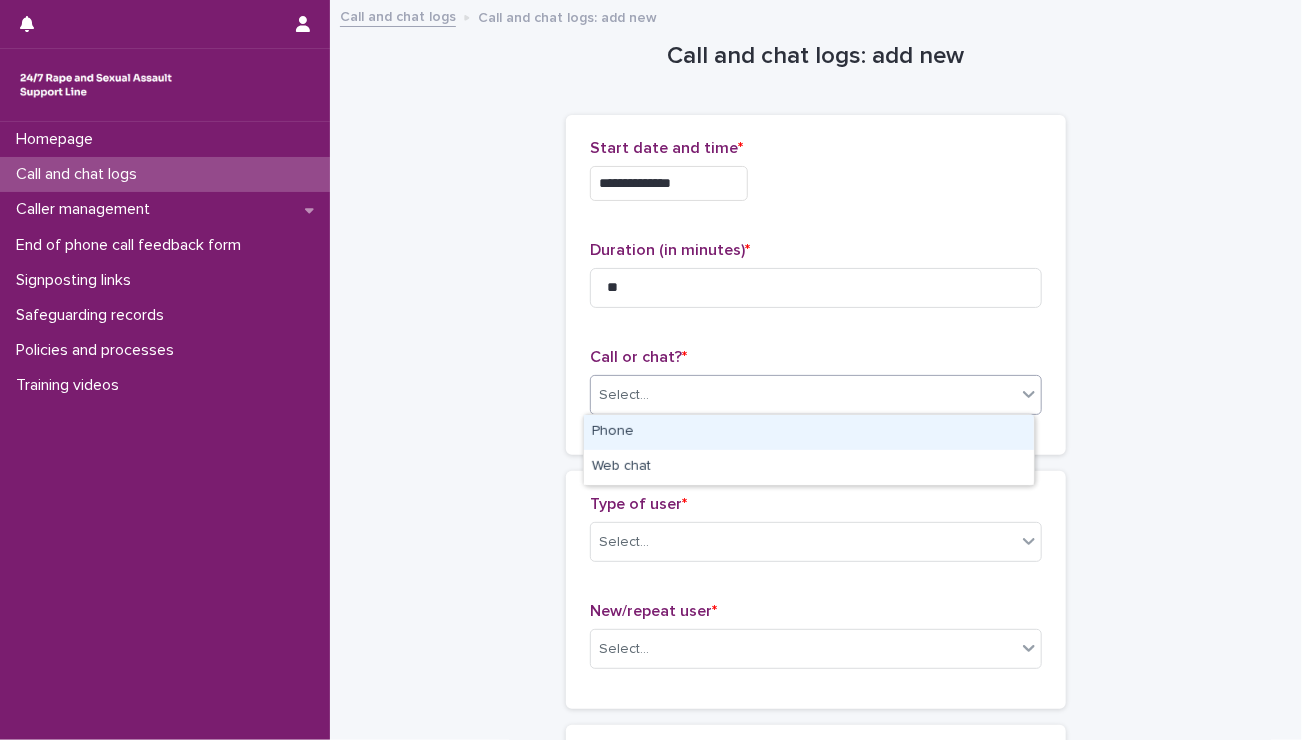 click on "Select..." at bounding box center (803, 395) 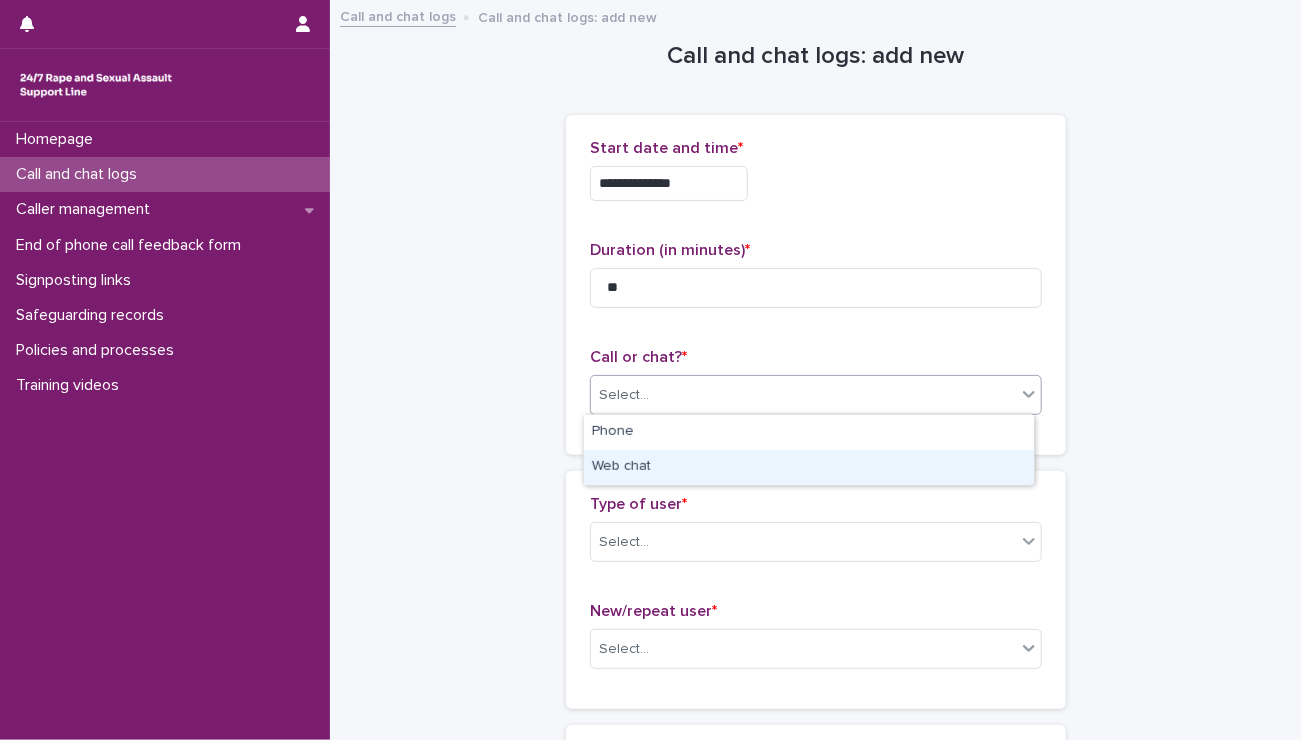 click on "Web chat" at bounding box center [809, 467] 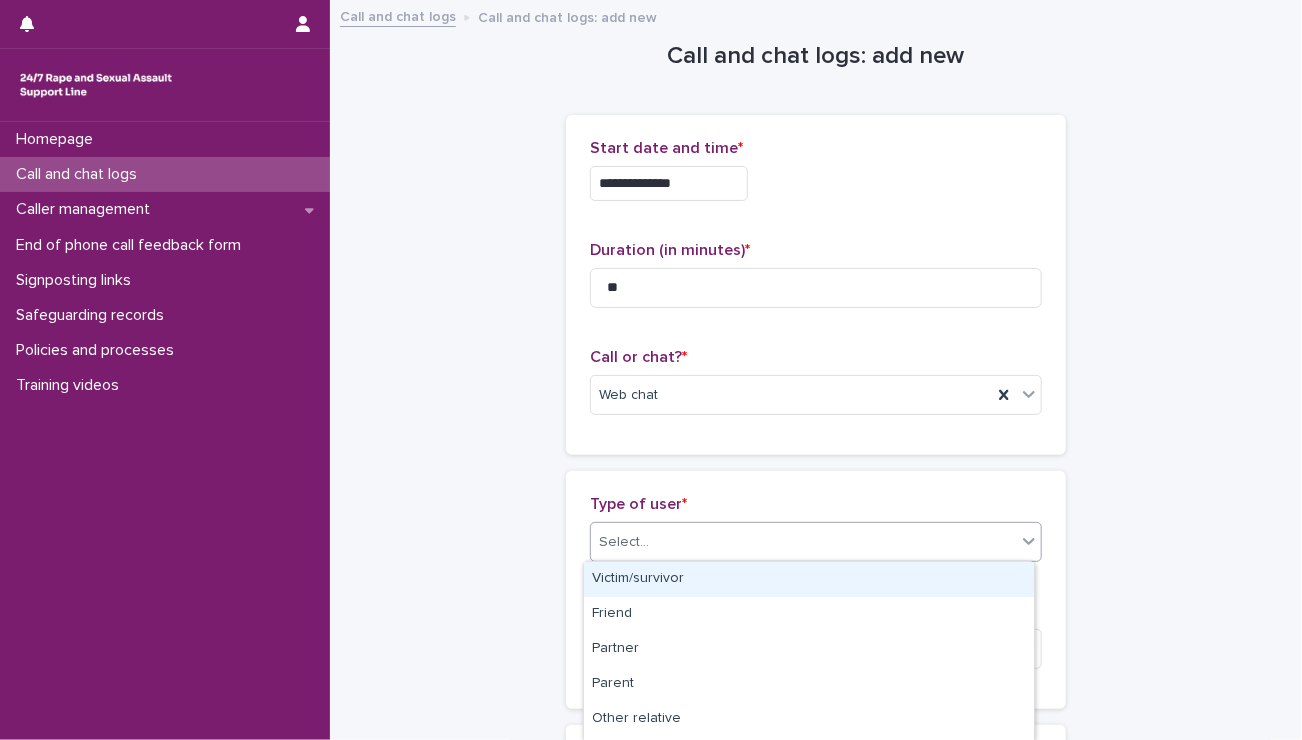 drag, startPoint x: 635, startPoint y: 537, endPoint x: 633, endPoint y: 585, distance: 48.04165 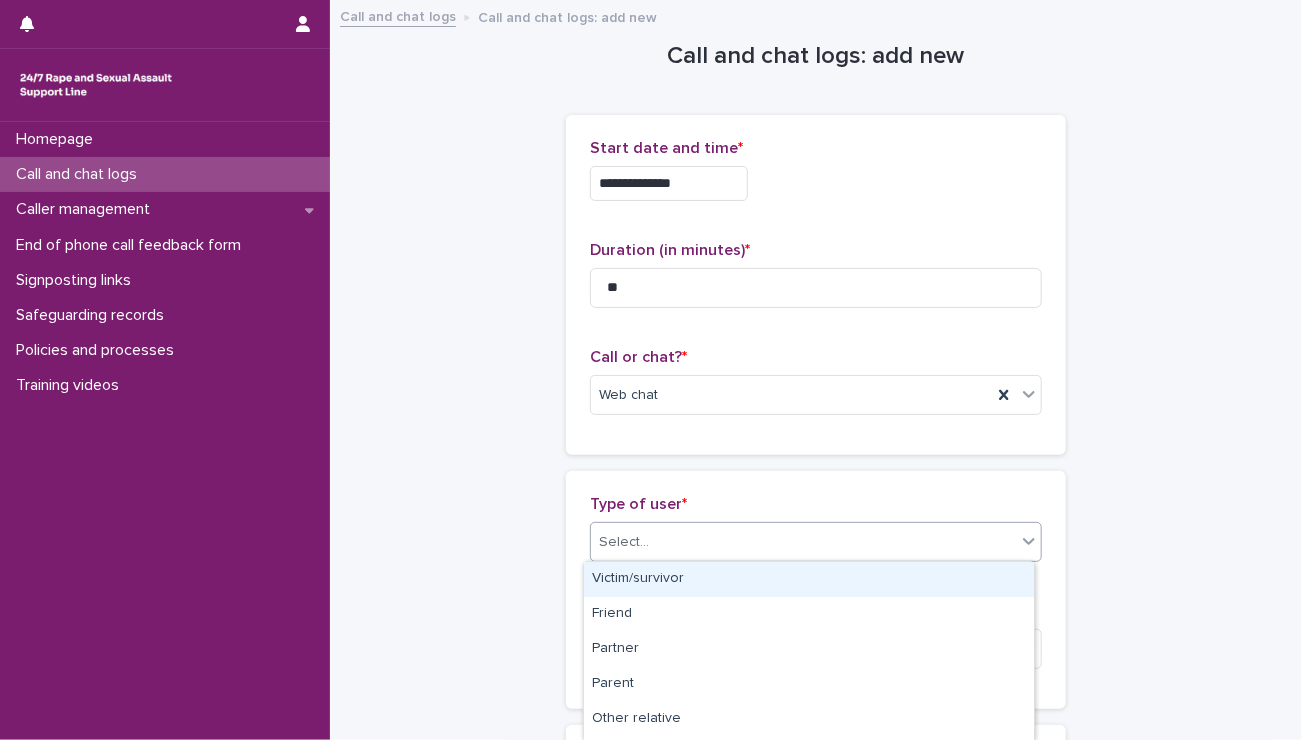 click on "**********" at bounding box center (651, 370) 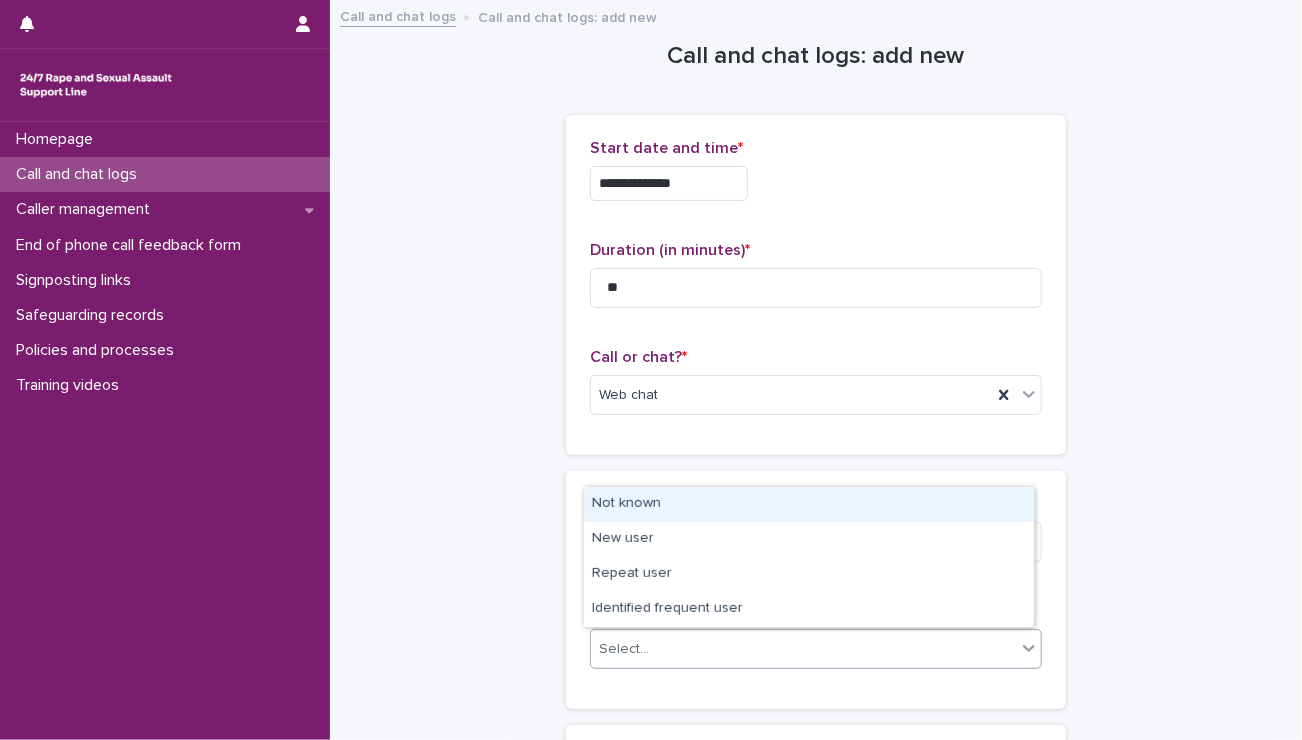 click on "Select..." at bounding box center (803, 649) 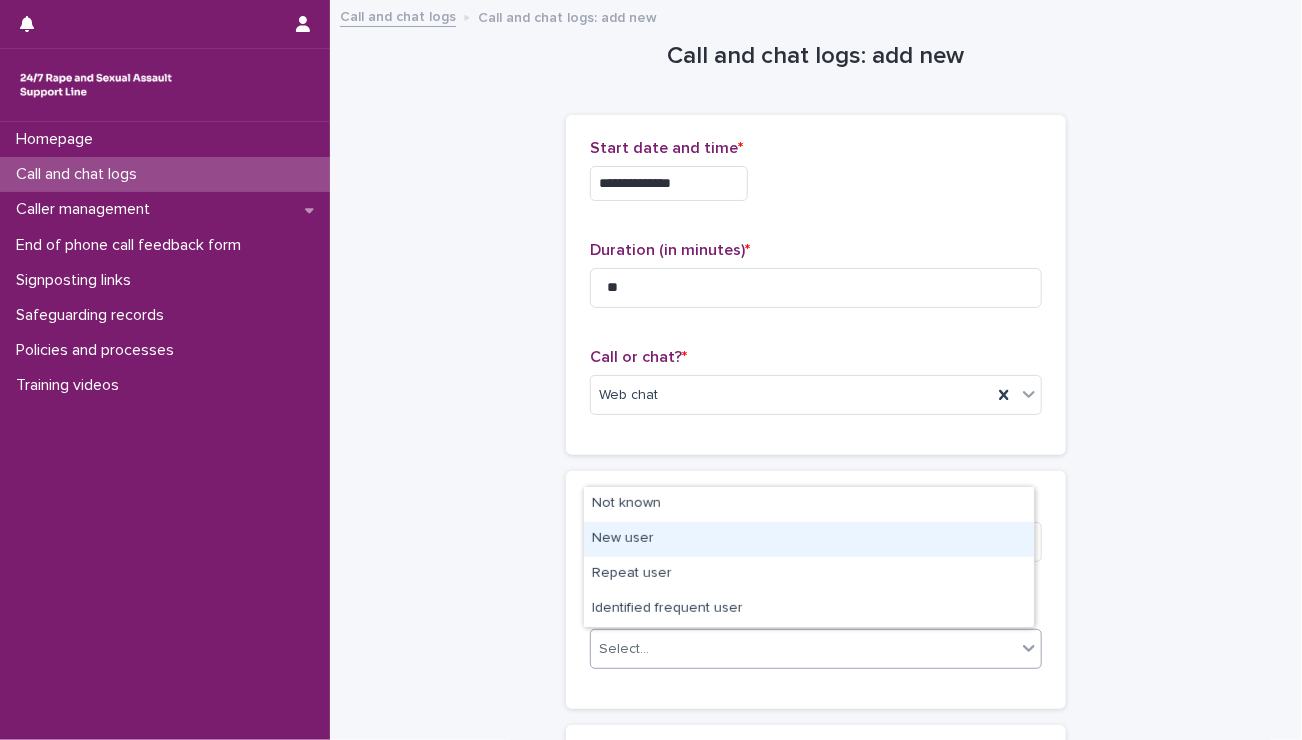drag, startPoint x: 658, startPoint y: 520, endPoint x: 656, endPoint y: 531, distance: 11.18034 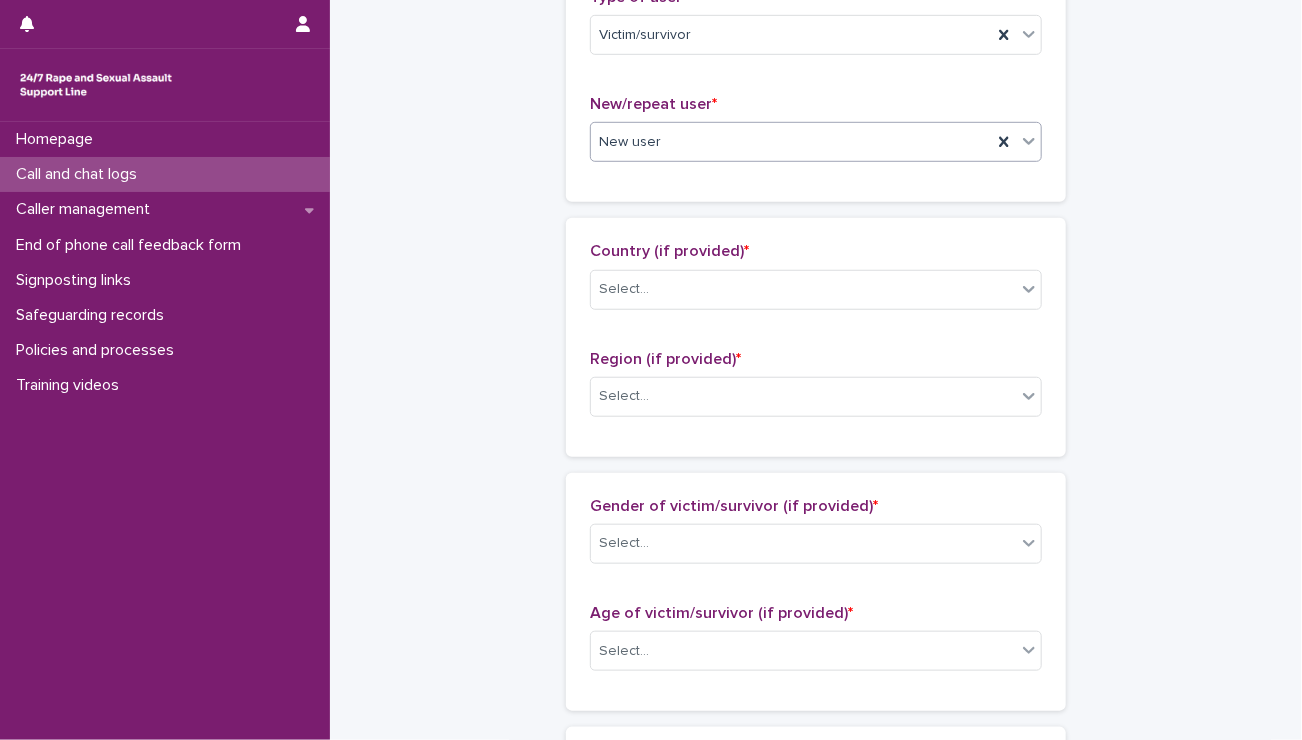 scroll, scrollTop: 508, scrollLeft: 0, axis: vertical 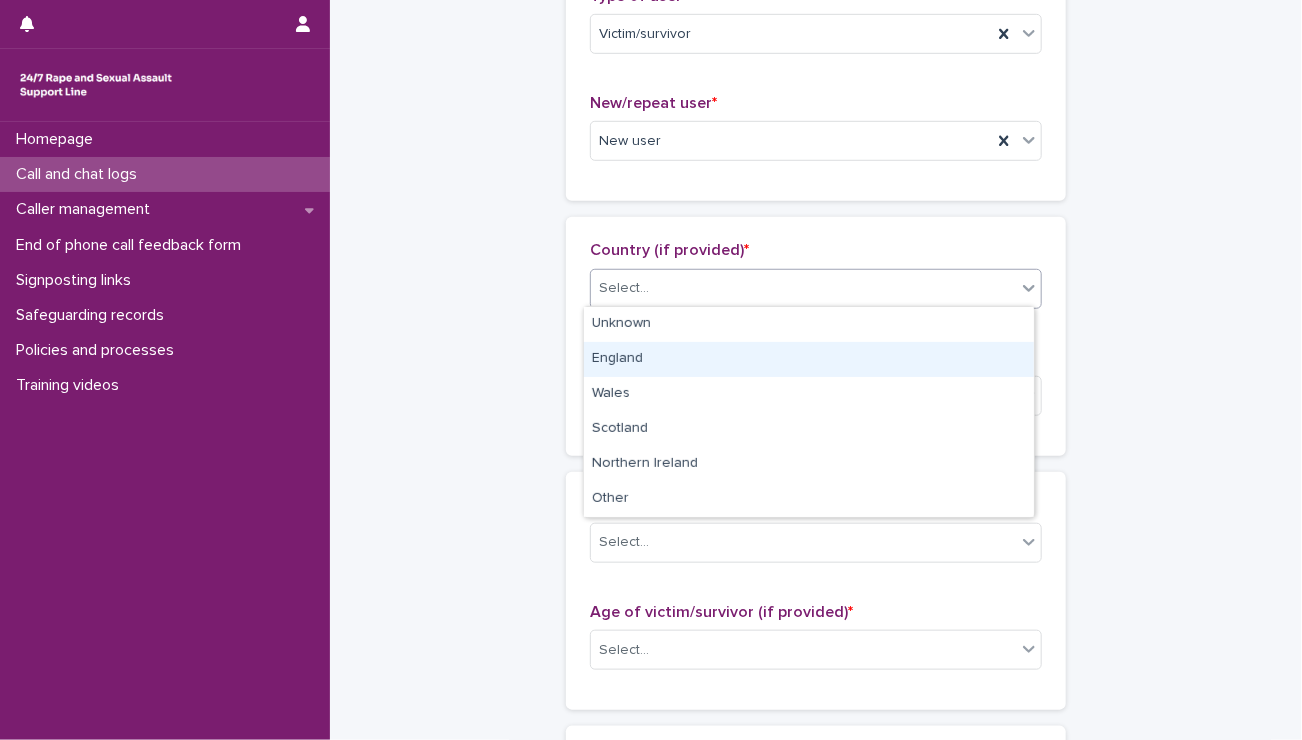 drag, startPoint x: 659, startPoint y: 283, endPoint x: 654, endPoint y: 355, distance: 72.1734 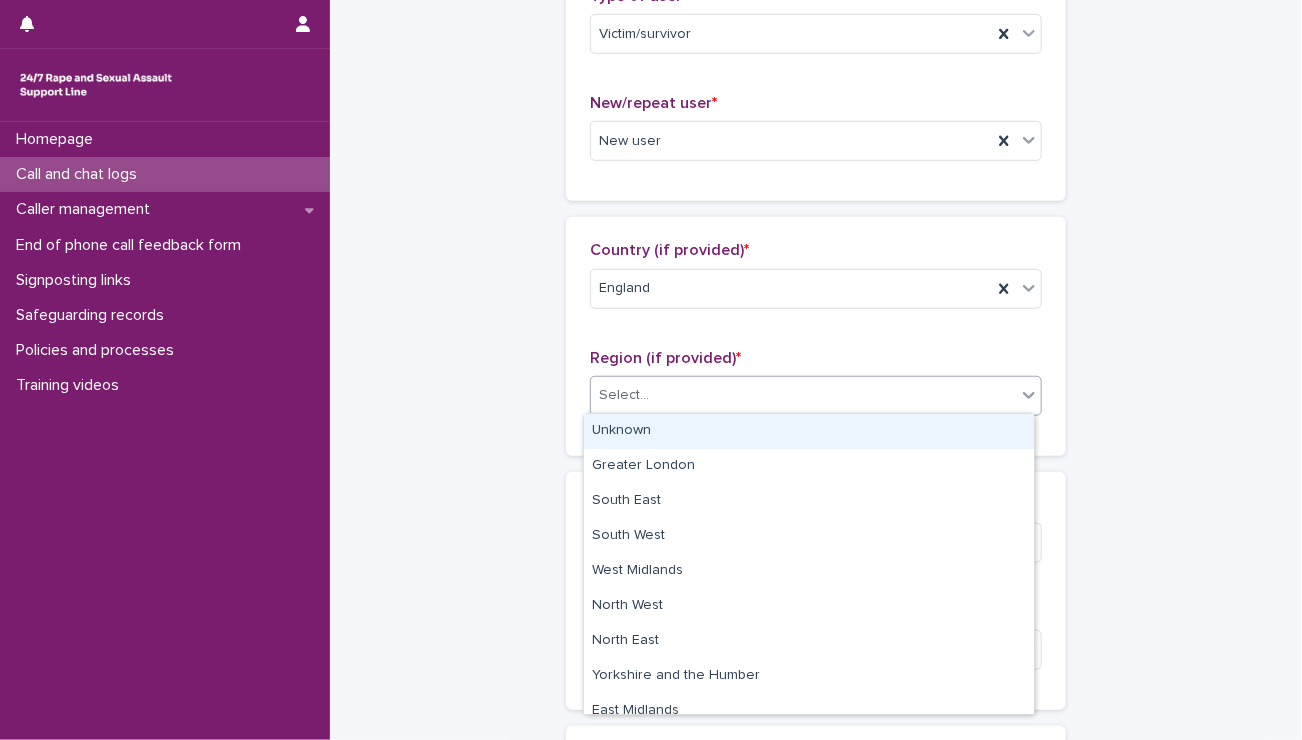 drag, startPoint x: 653, startPoint y: 381, endPoint x: 655, endPoint y: 441, distance: 60.033325 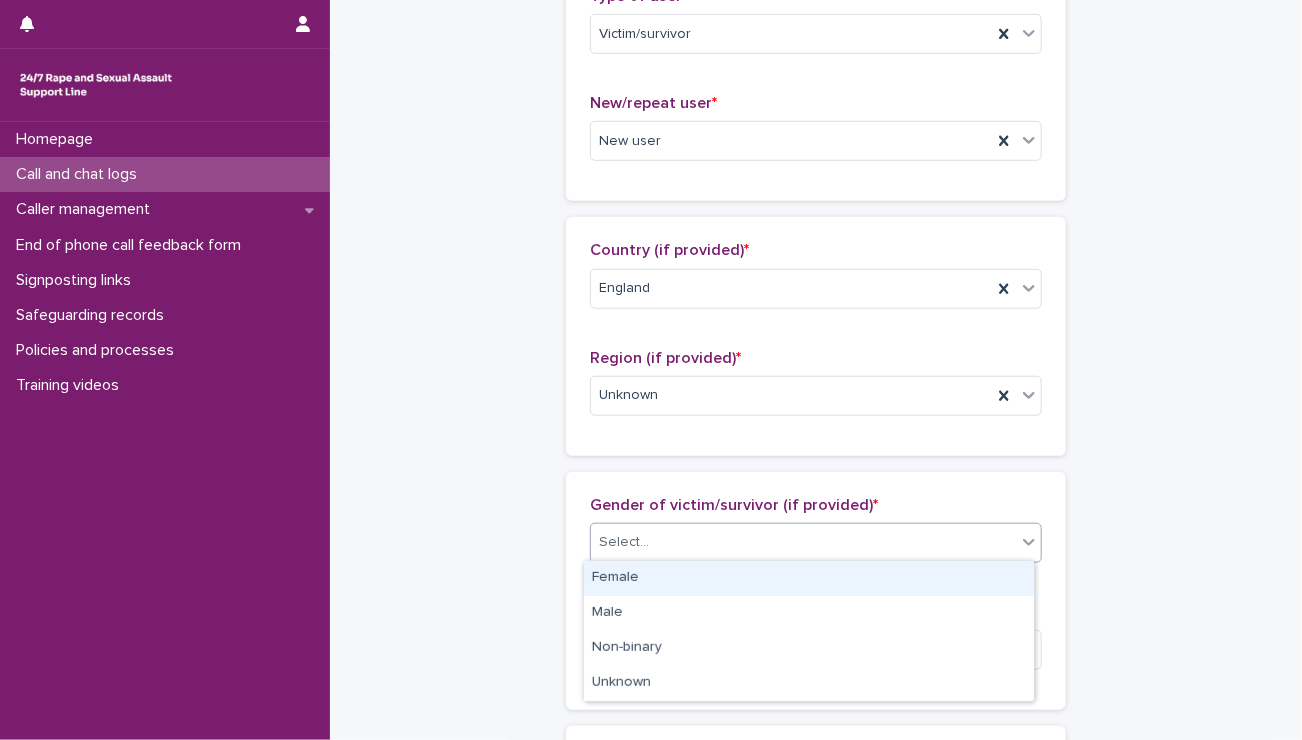 drag, startPoint x: 664, startPoint y: 532, endPoint x: 656, endPoint y: 579, distance: 47.67599 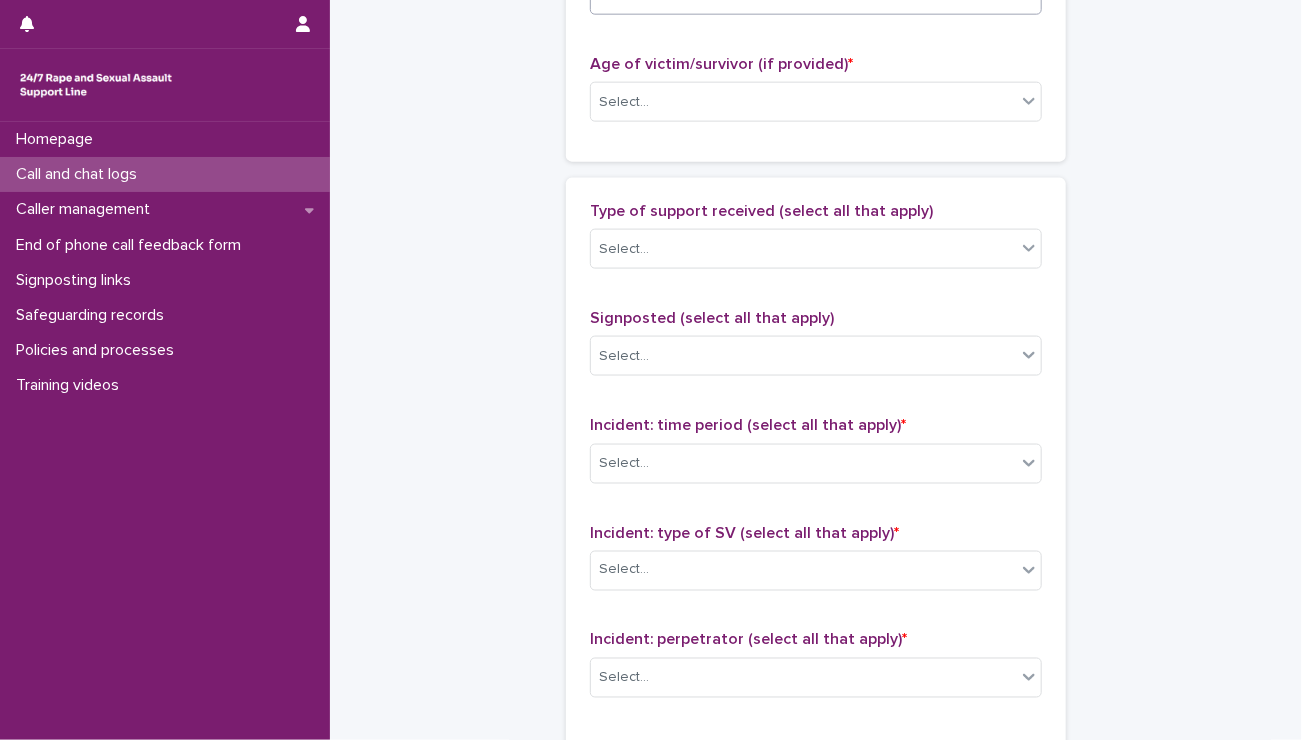 scroll, scrollTop: 1060, scrollLeft: 0, axis: vertical 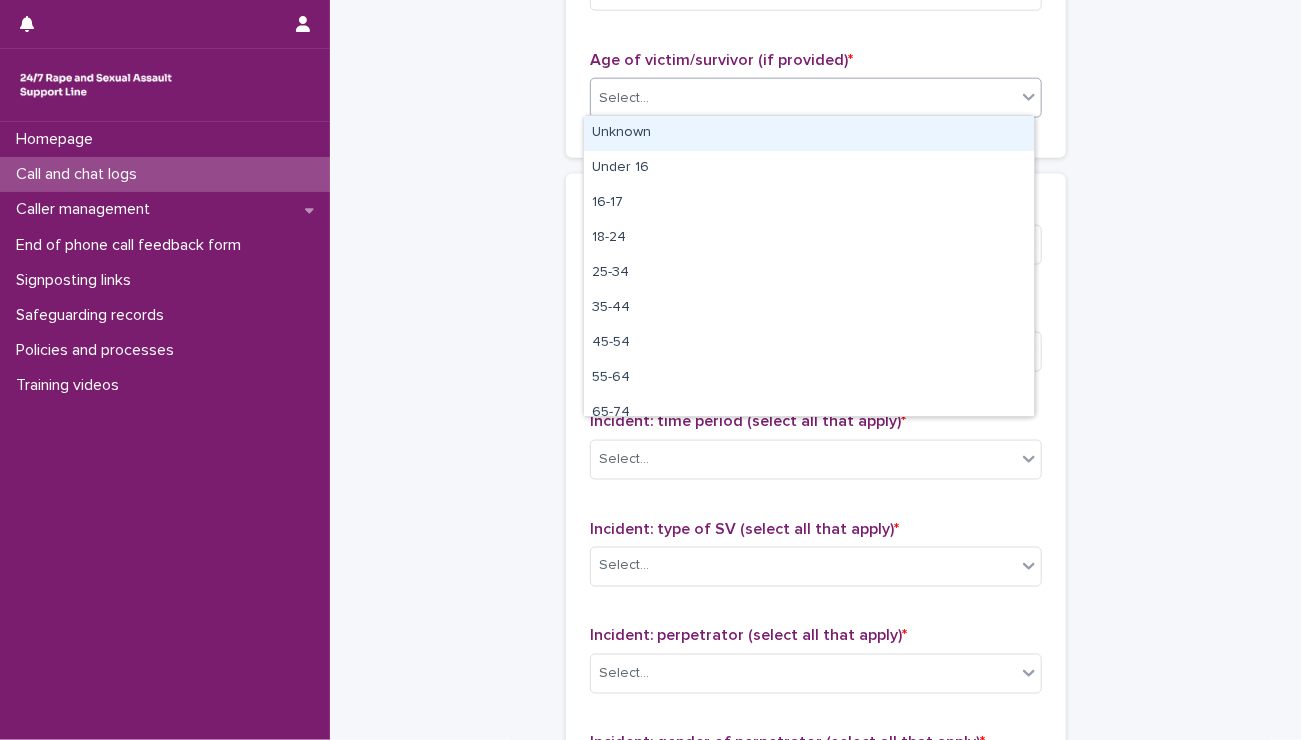 drag, startPoint x: 693, startPoint y: 99, endPoint x: 678, endPoint y: 136, distance: 39.92493 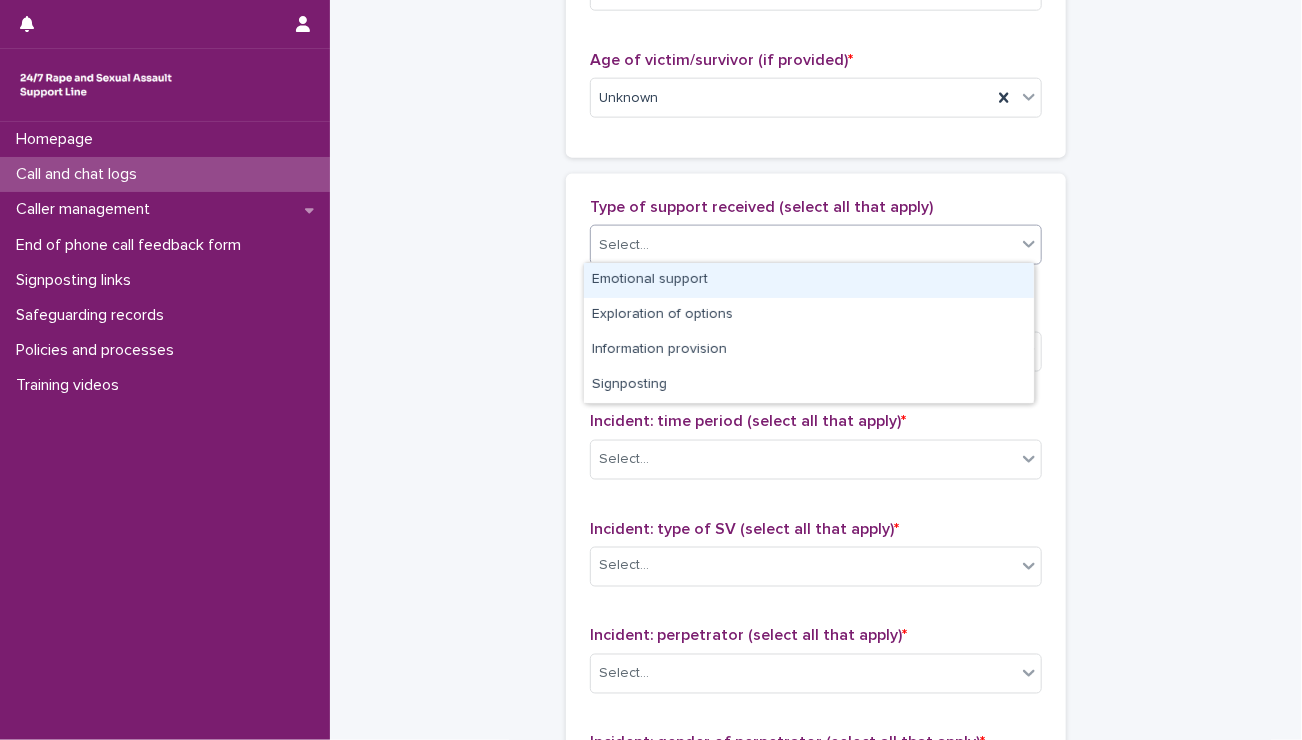 click on "Select..." at bounding box center [803, 245] 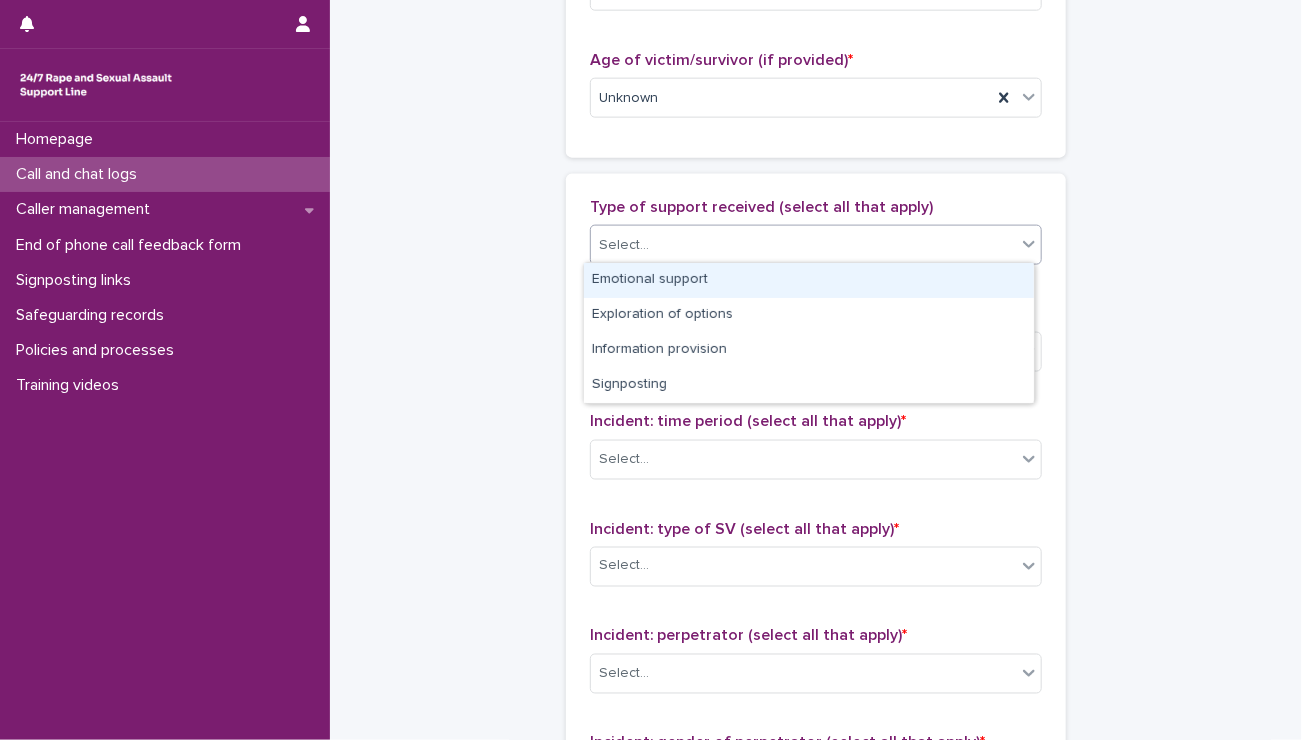 click on "Emotional support" at bounding box center [809, 280] 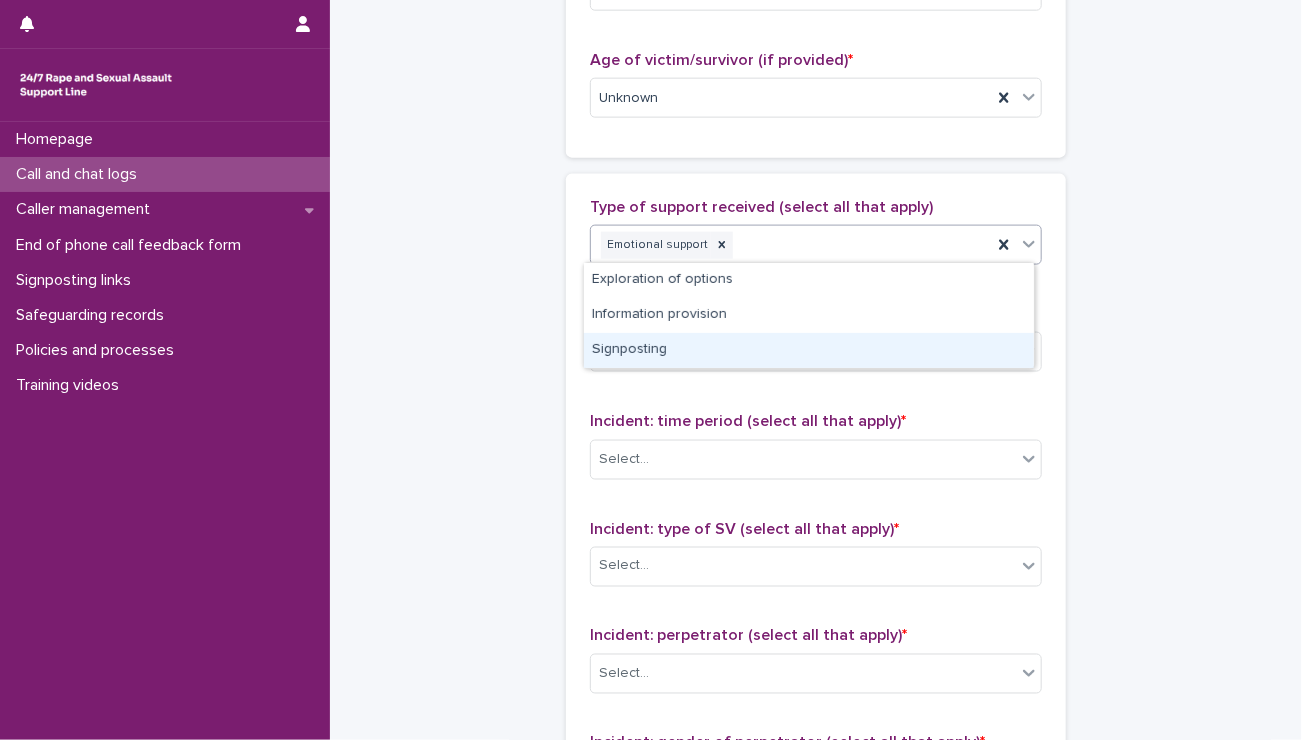 drag, startPoint x: 762, startPoint y: 241, endPoint x: 740, endPoint y: 347, distance: 108.25895 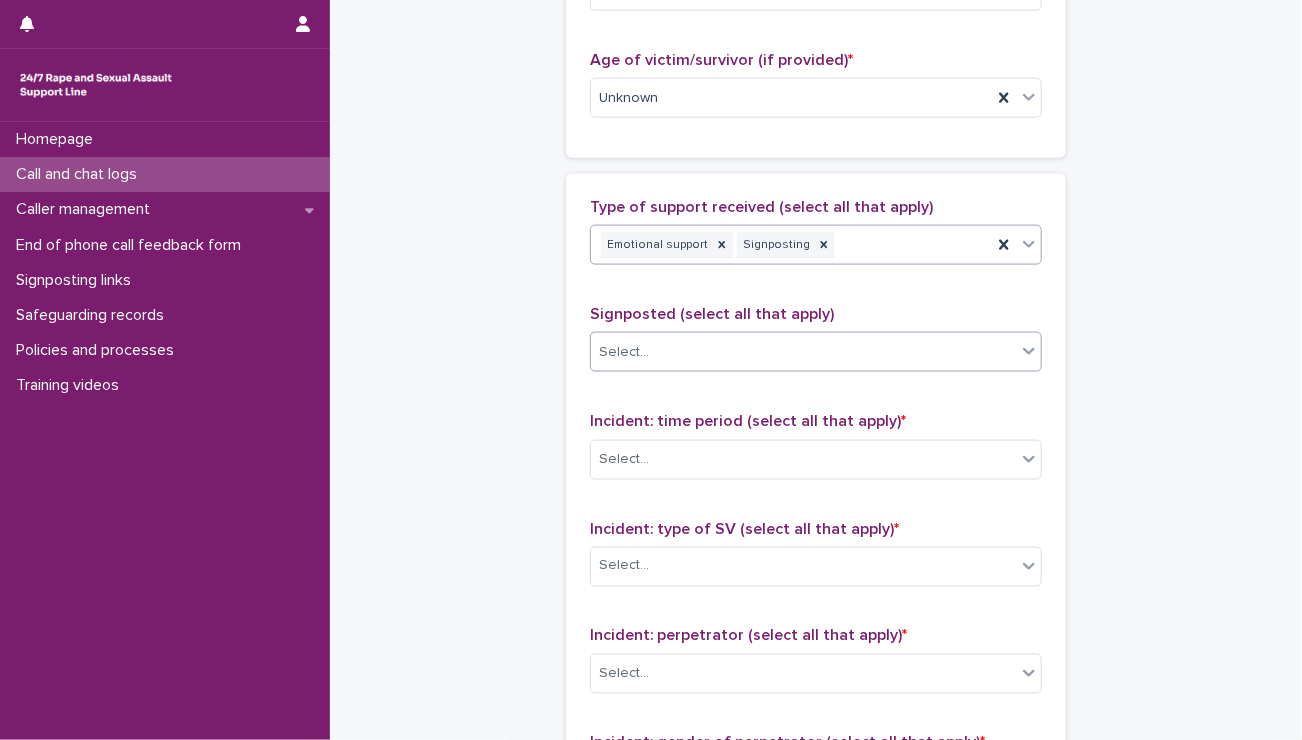 click on "Select..." at bounding box center (803, 352) 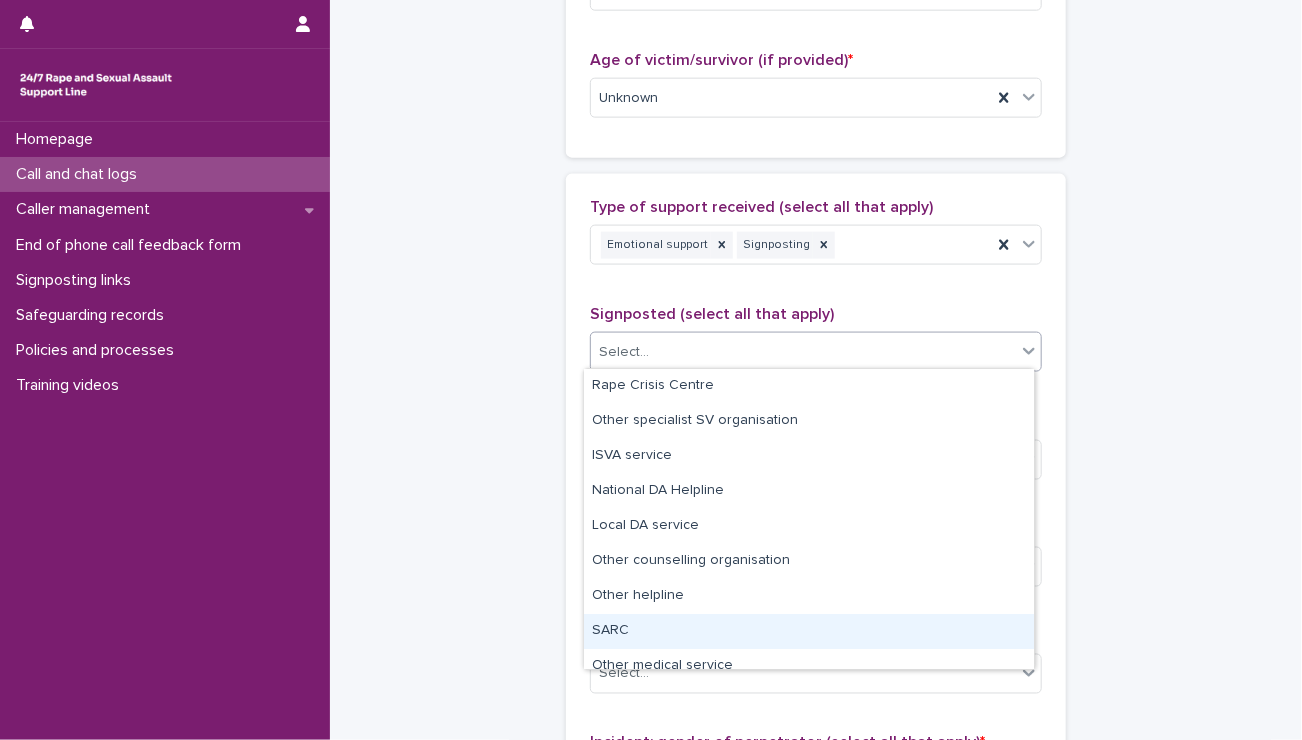 click on "SARC" at bounding box center (809, 631) 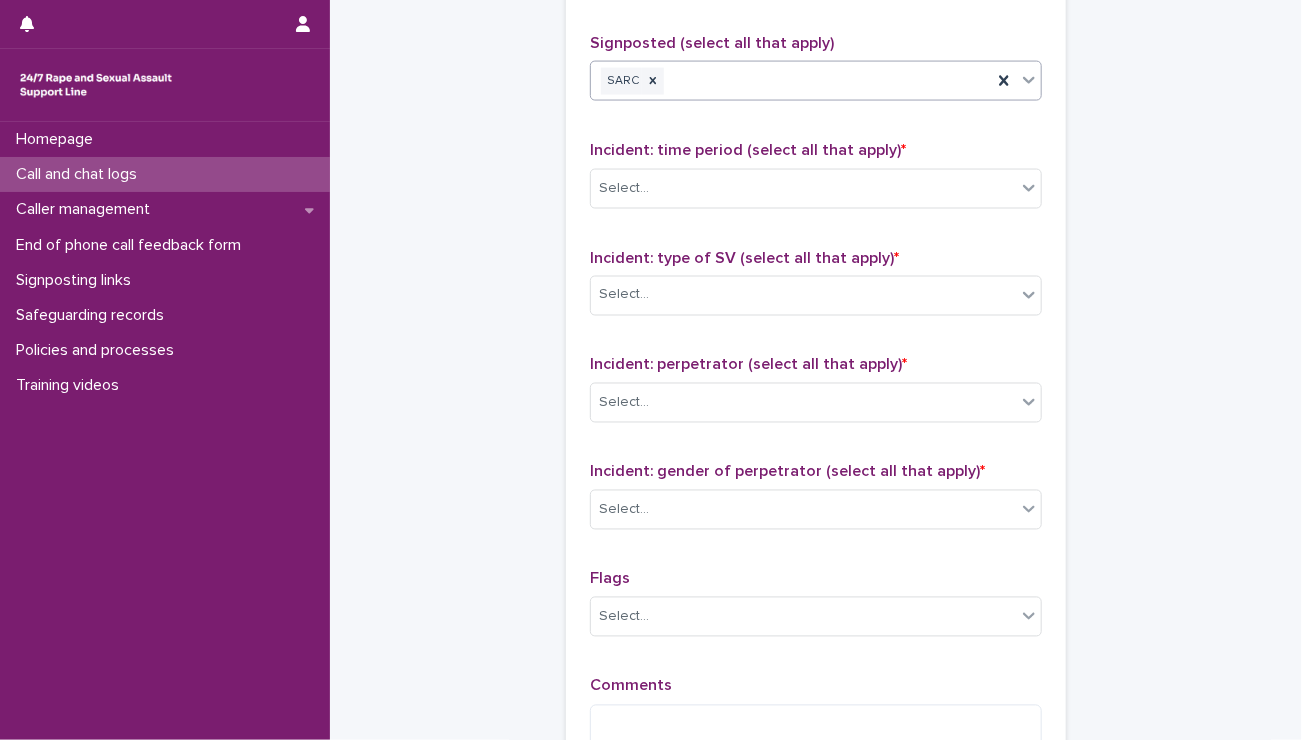 scroll, scrollTop: 1347, scrollLeft: 0, axis: vertical 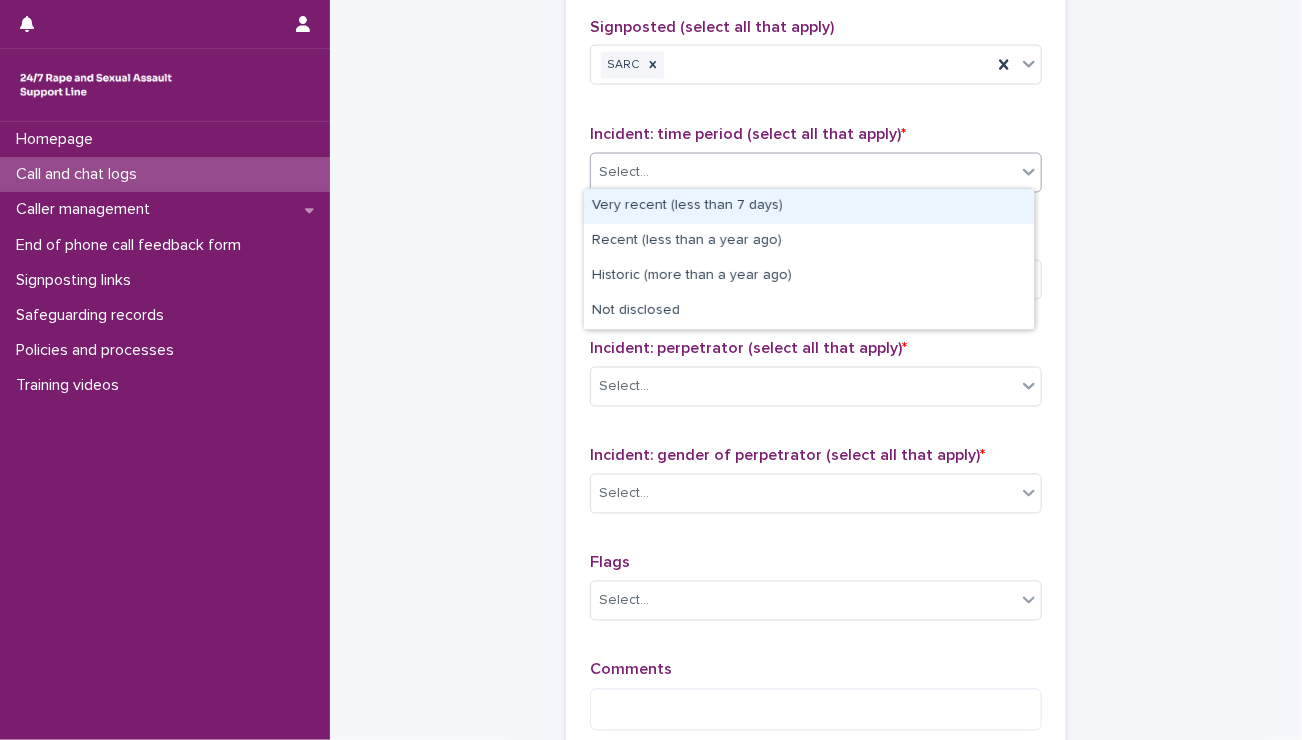 click on "Select..." at bounding box center (803, 172) 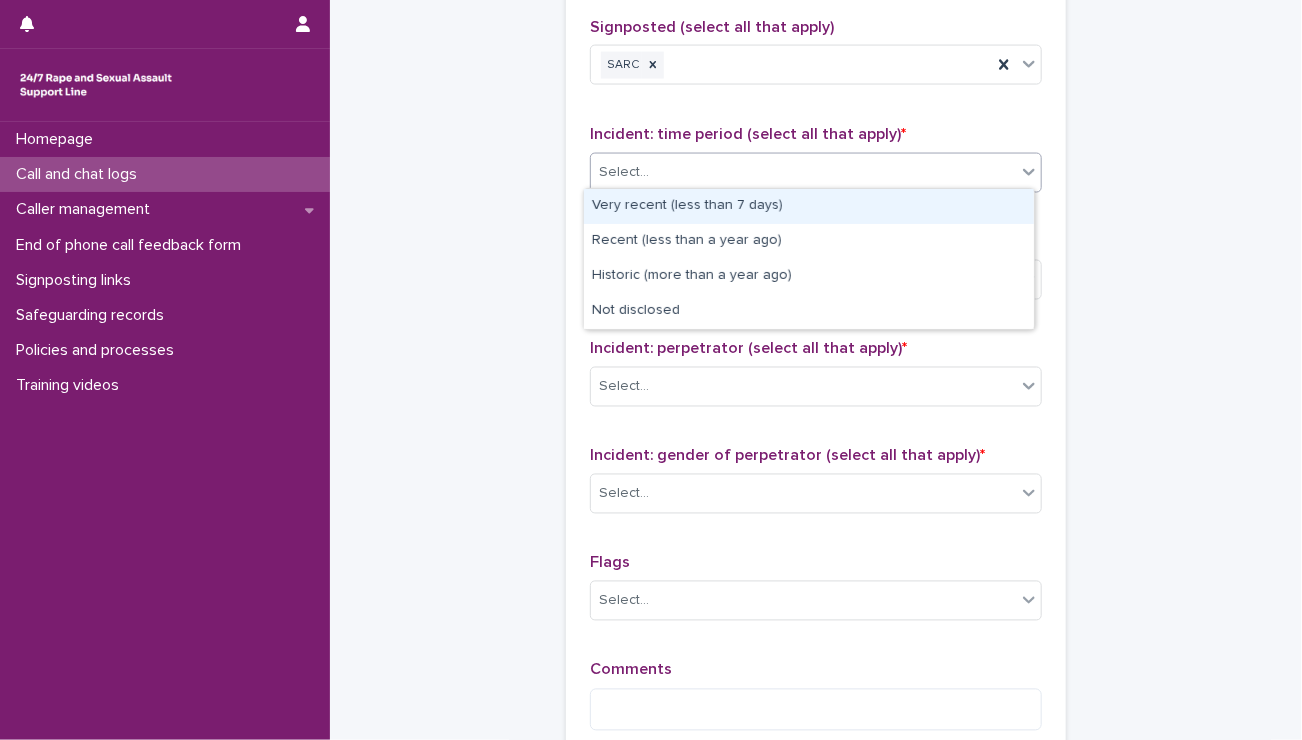 click on "Very recent (less than 7 days)" at bounding box center (809, 206) 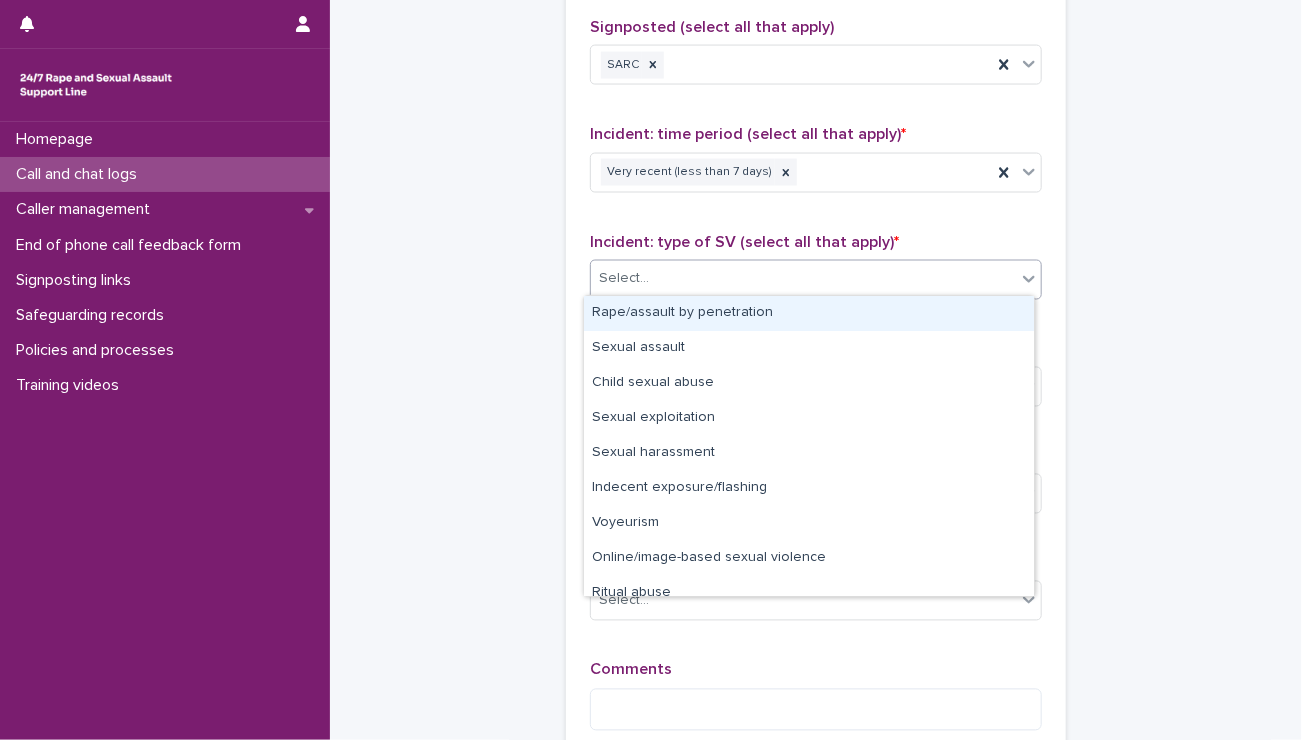 click on "Select..." at bounding box center (803, 279) 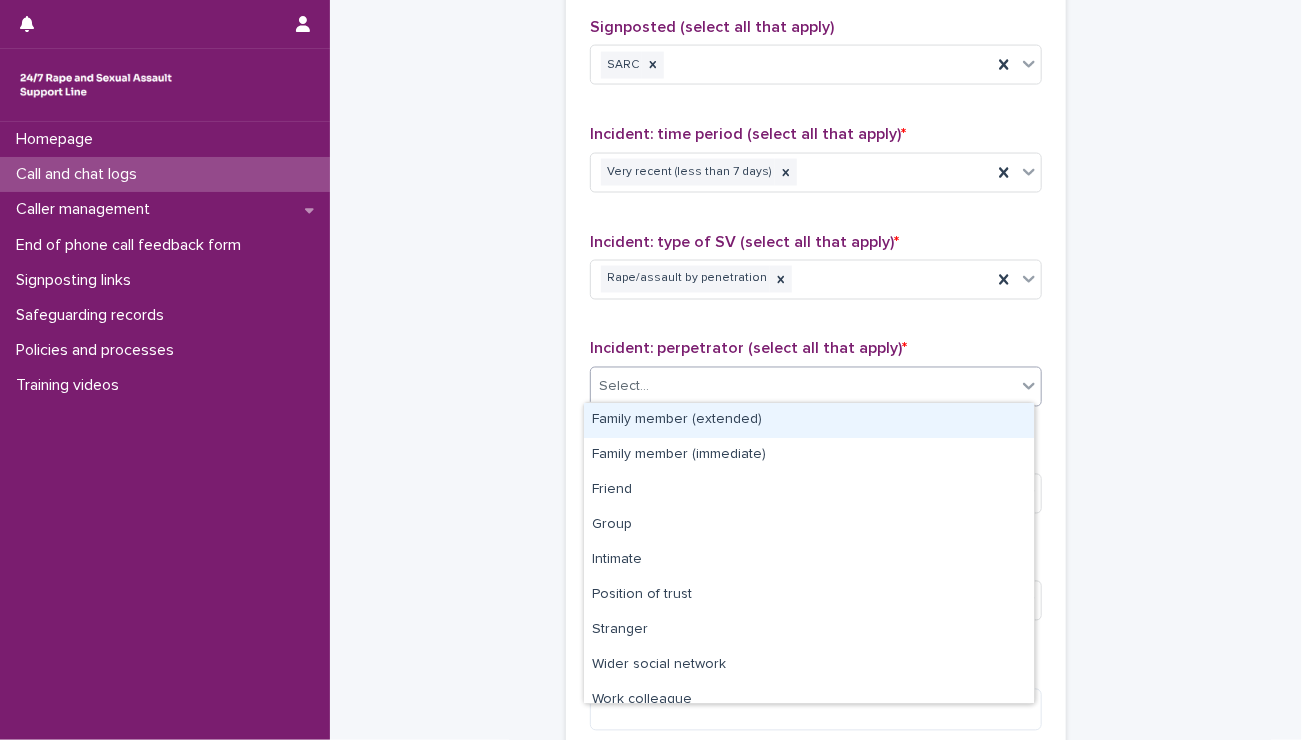 click on "Select..." at bounding box center [803, 387] 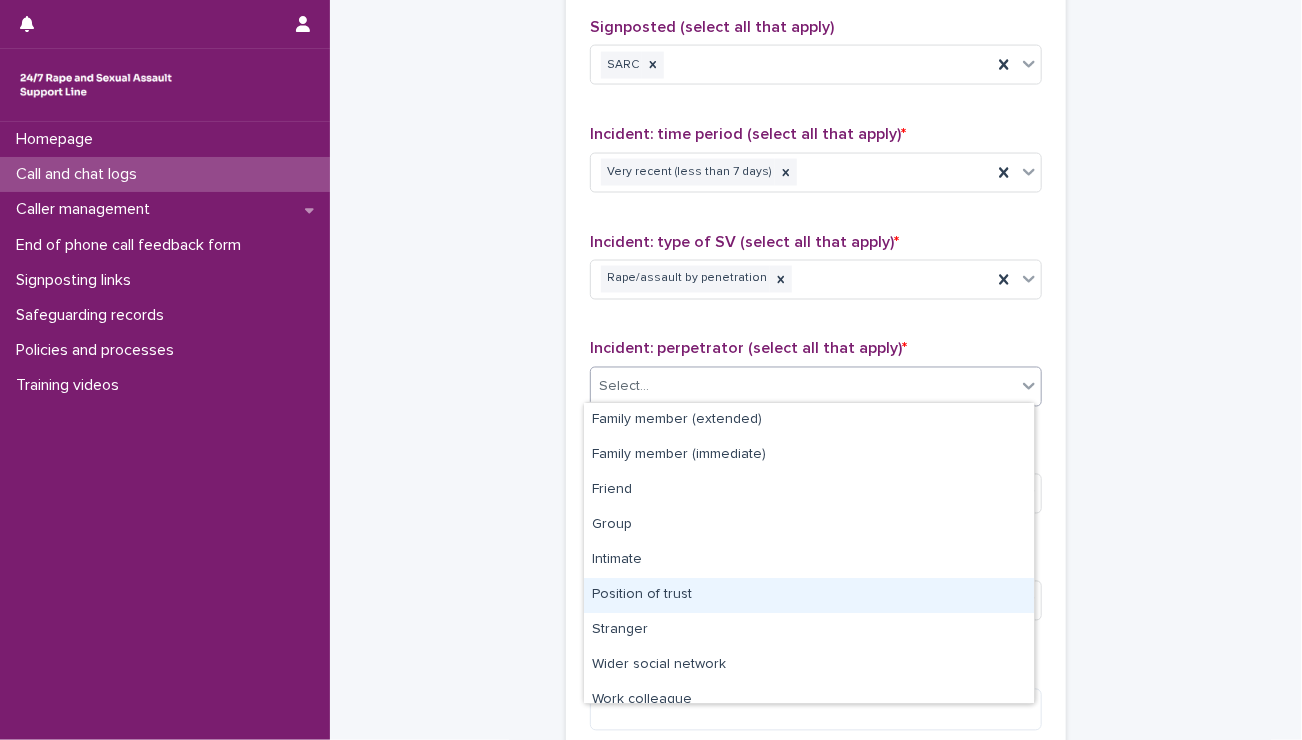 scroll, scrollTop: 84, scrollLeft: 0, axis: vertical 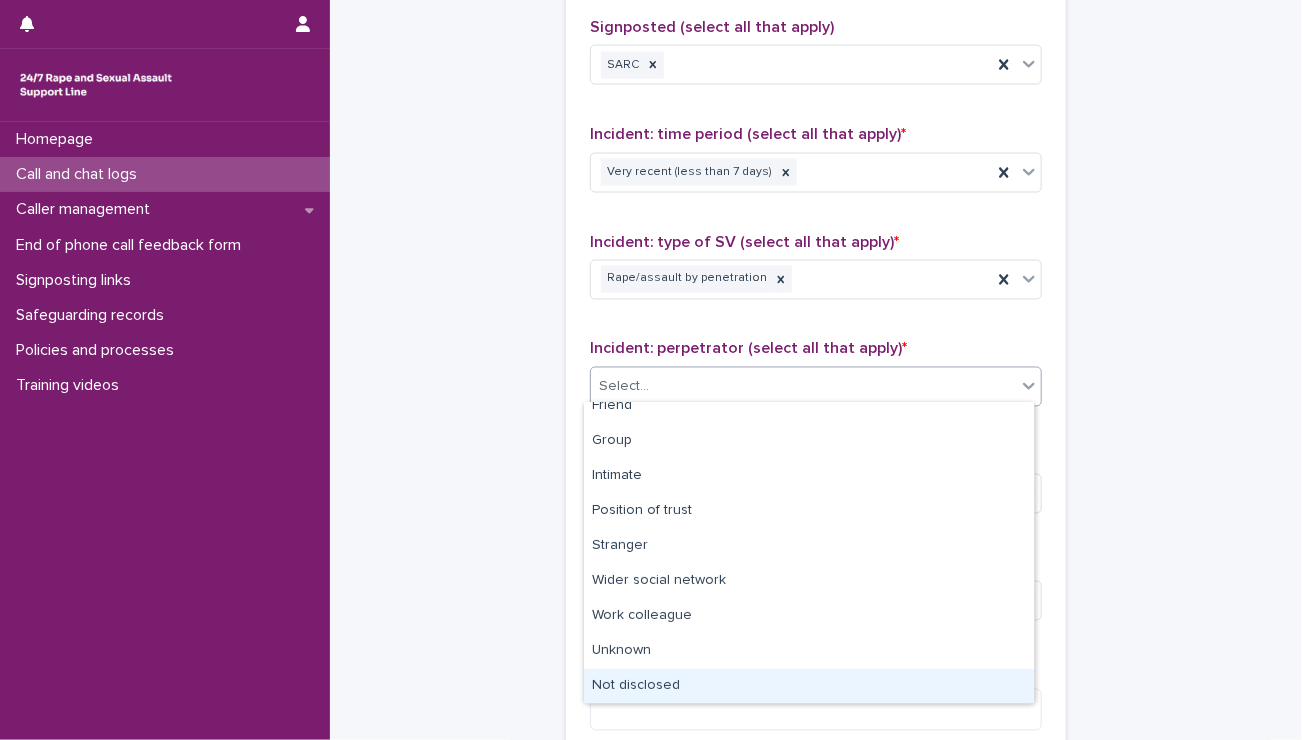 click on "Not disclosed" at bounding box center (809, 686) 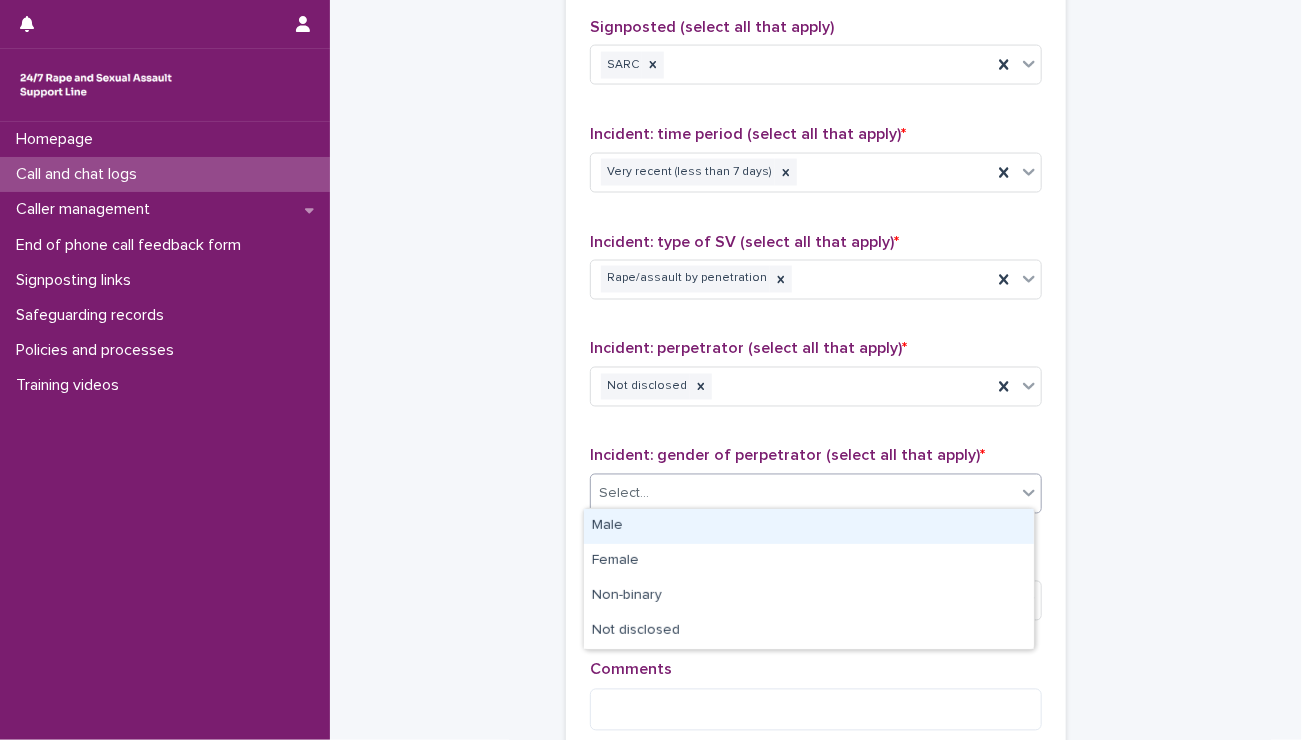 click on "Select..." at bounding box center [803, 494] 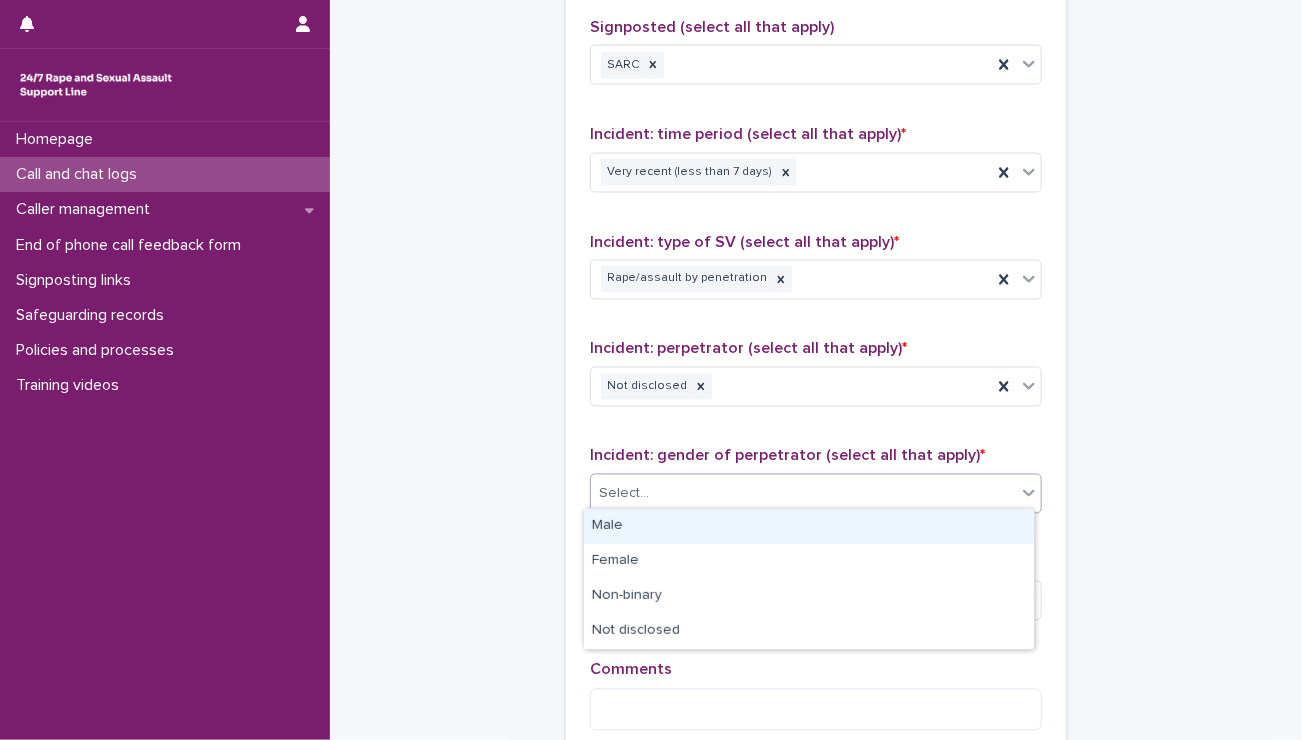 click on "Male" at bounding box center [809, 526] 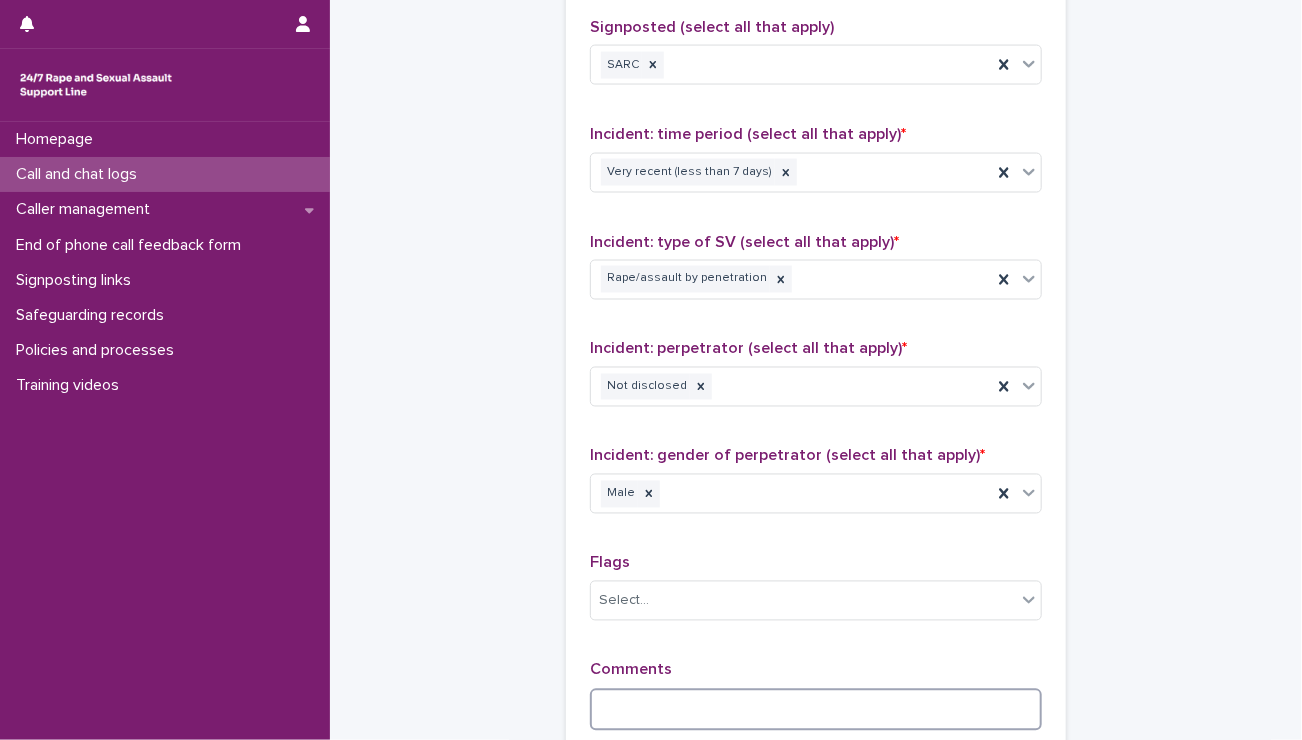 click at bounding box center [816, 710] 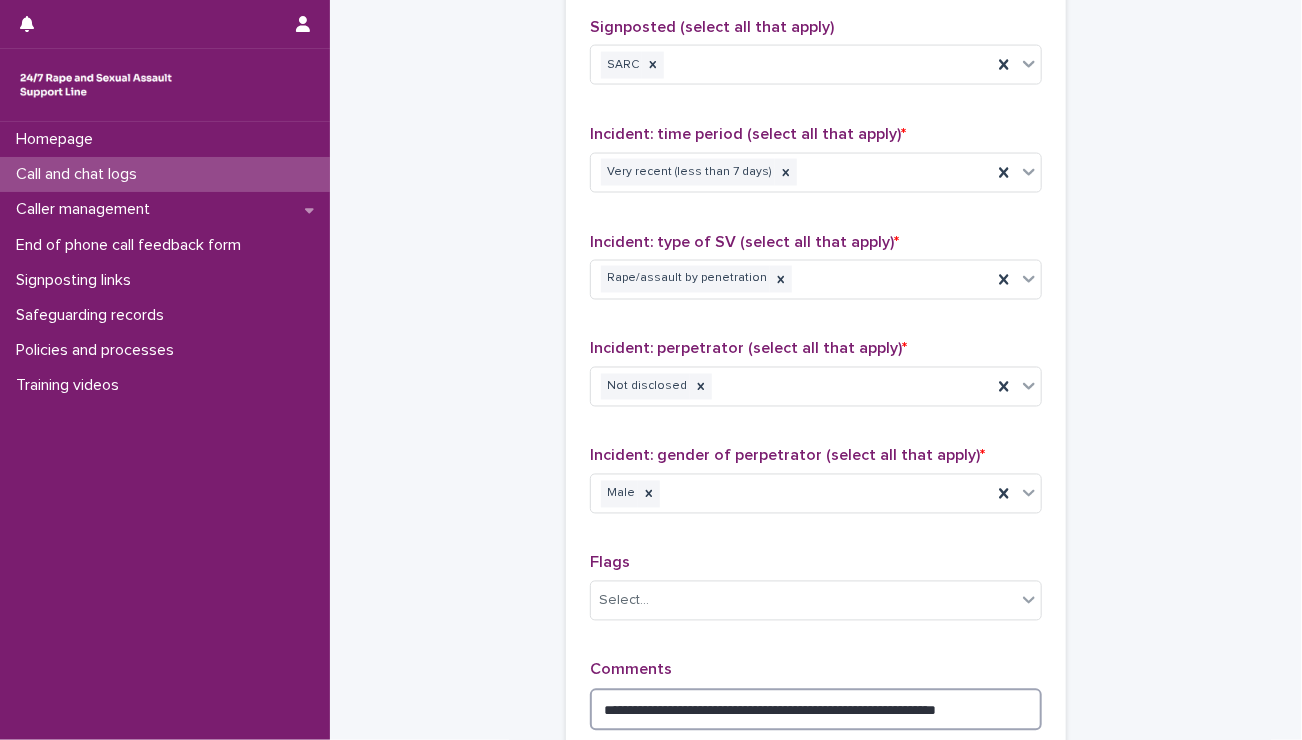 click on "**********" at bounding box center (816, 710) 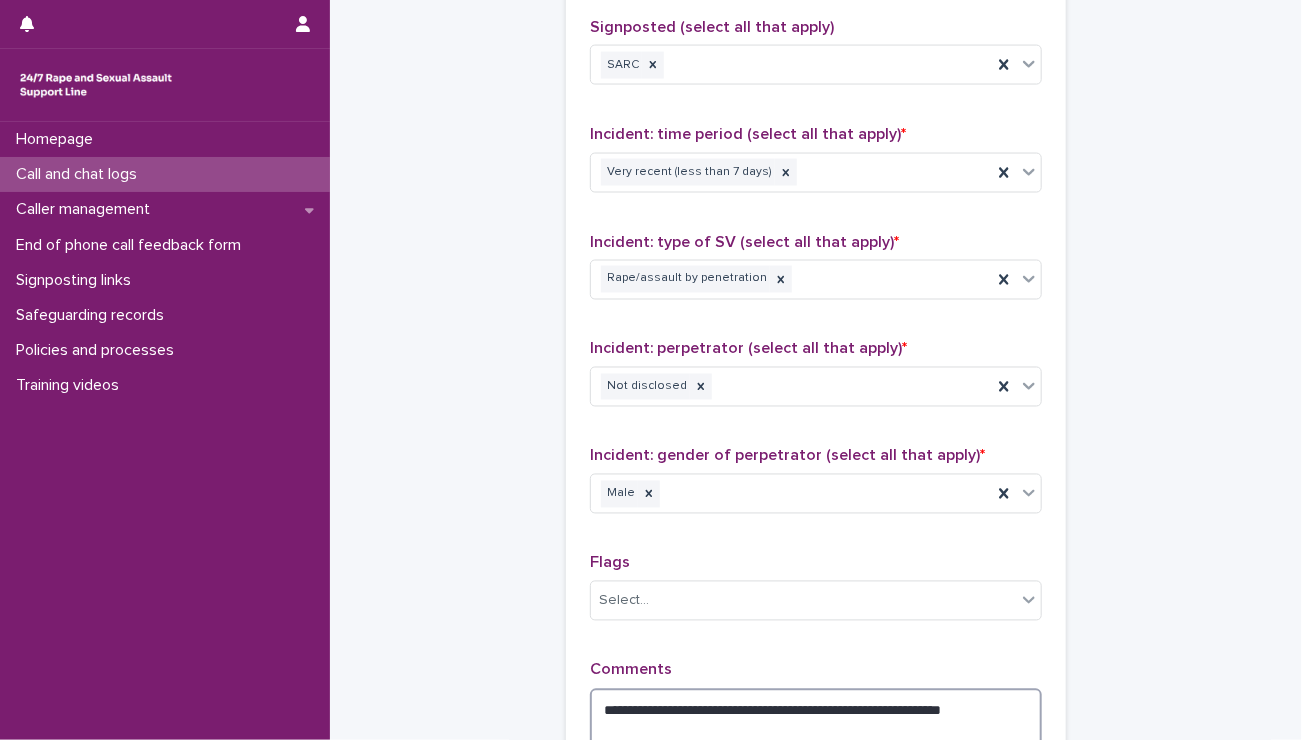 click on "**********" at bounding box center (816, 719) 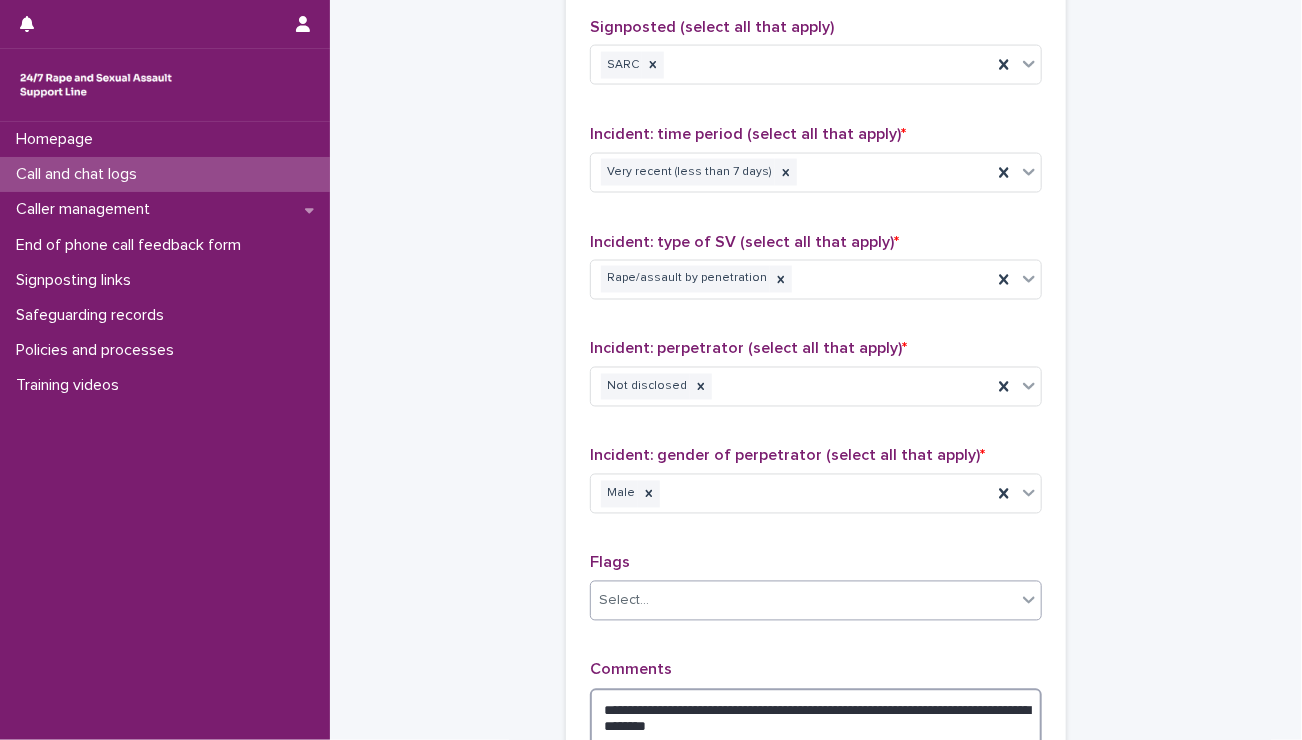 scroll, scrollTop: 1594, scrollLeft: 0, axis: vertical 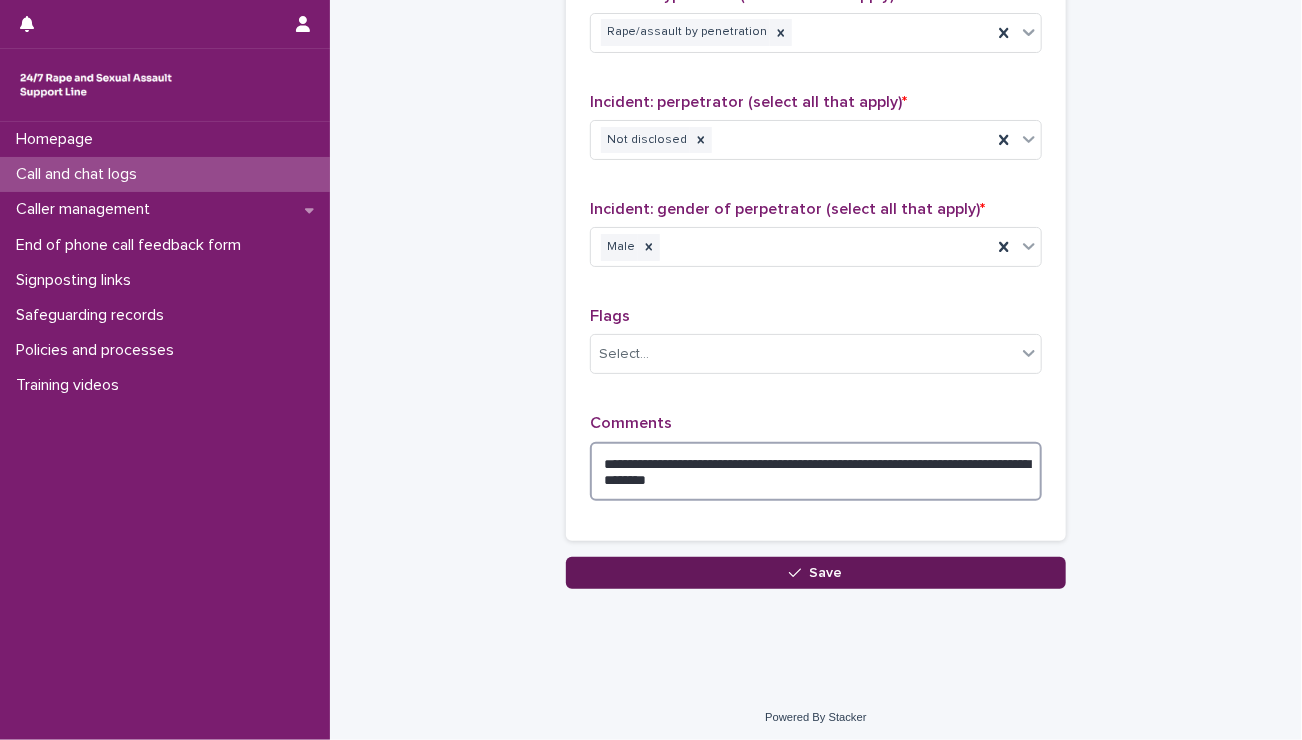 type on "**********" 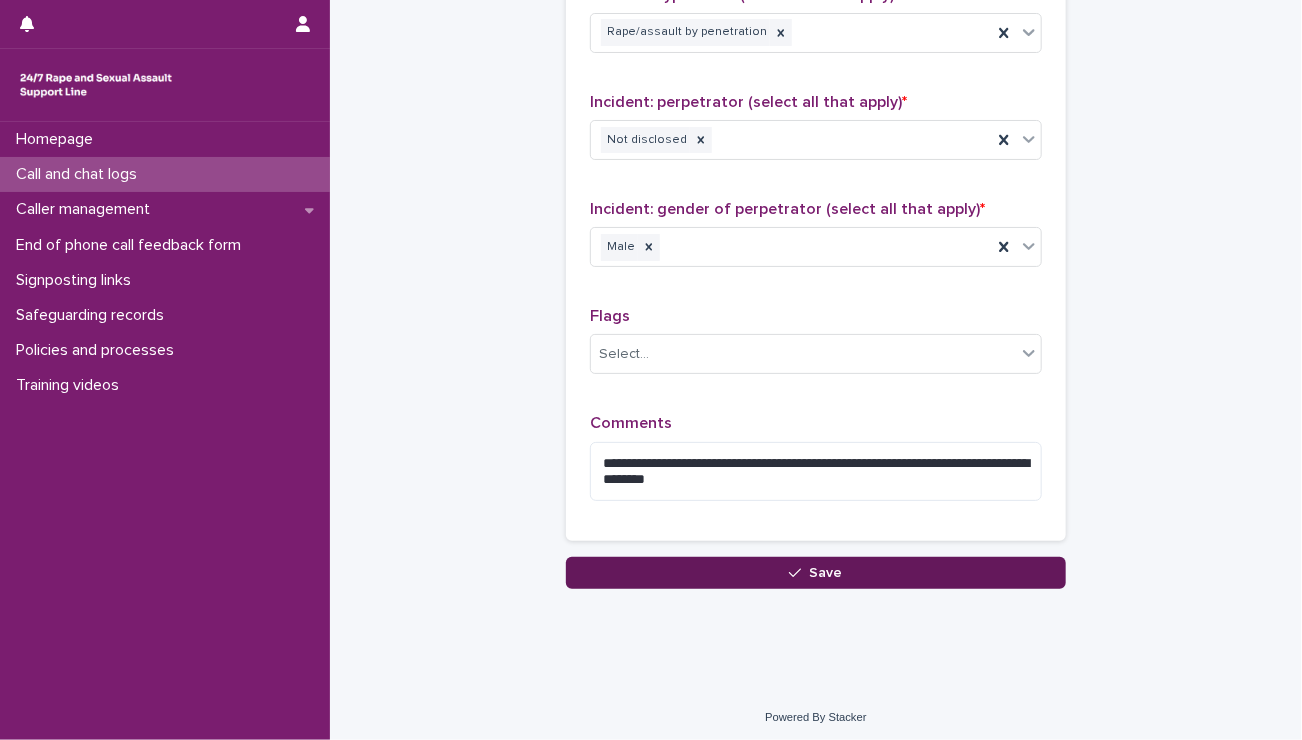 click 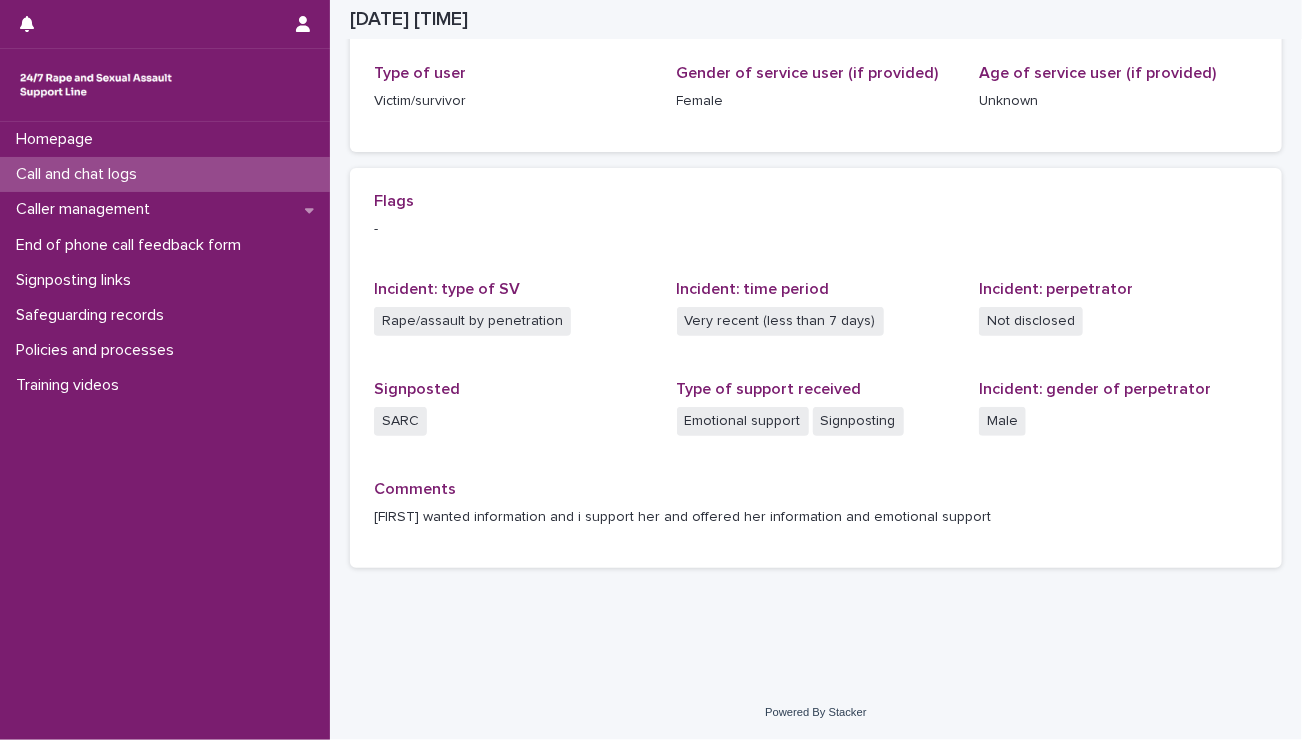 scroll, scrollTop: 322, scrollLeft: 0, axis: vertical 